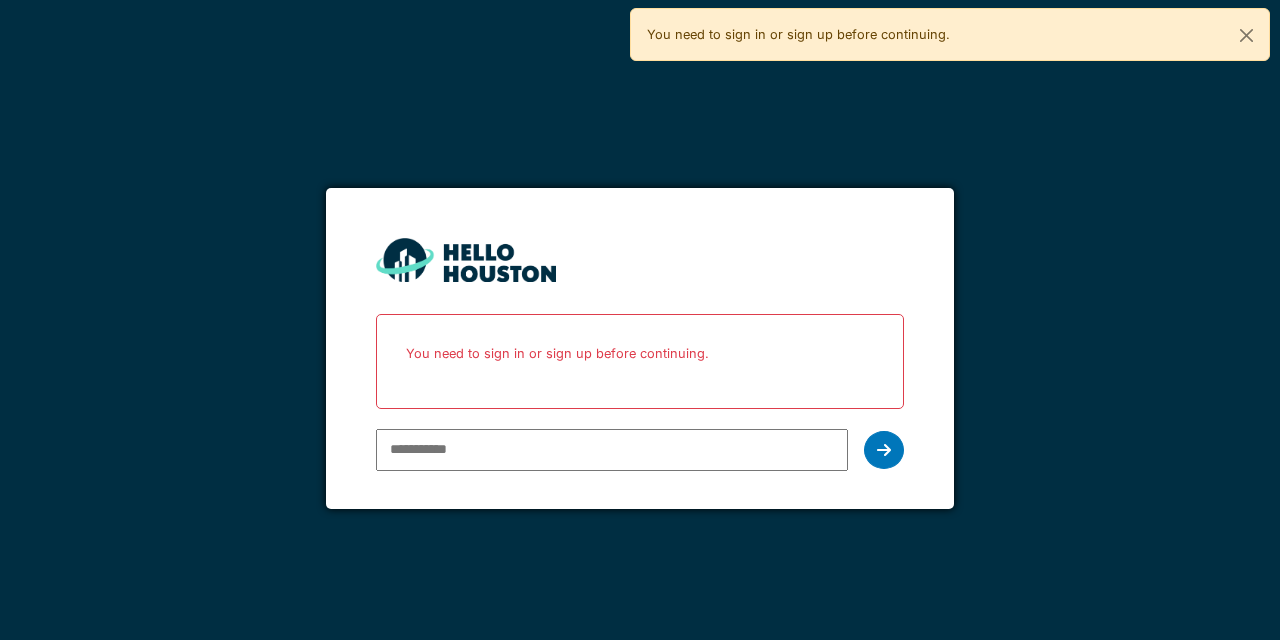 scroll, scrollTop: 0, scrollLeft: 0, axis: both 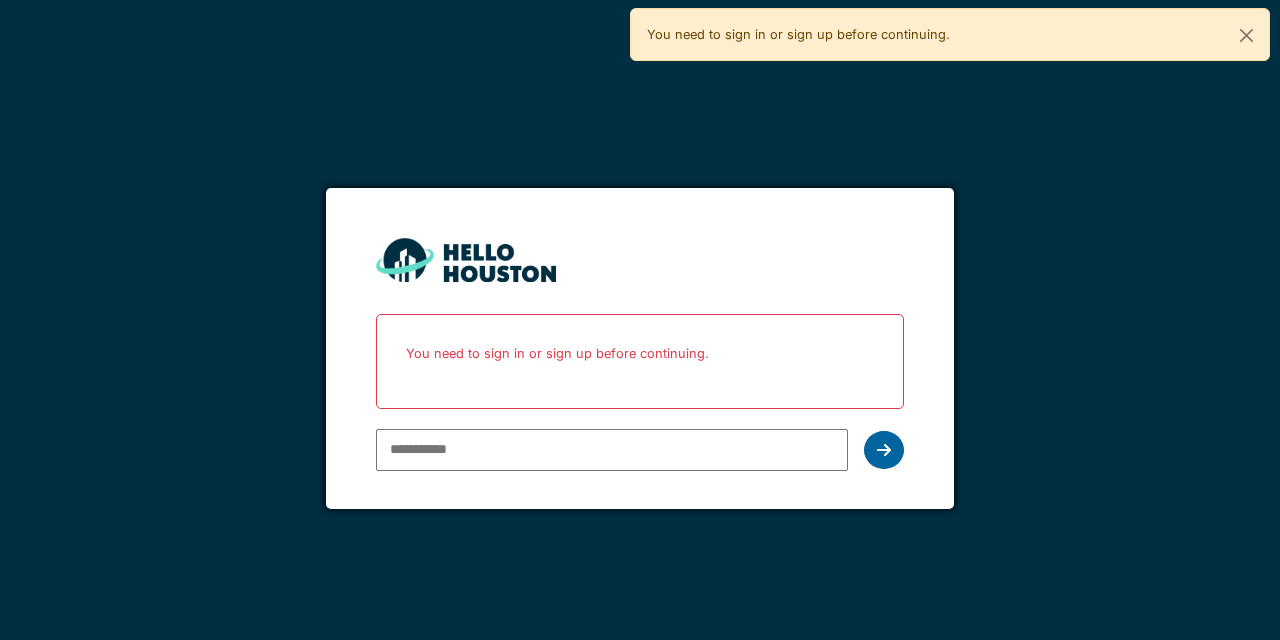 type on "**********" 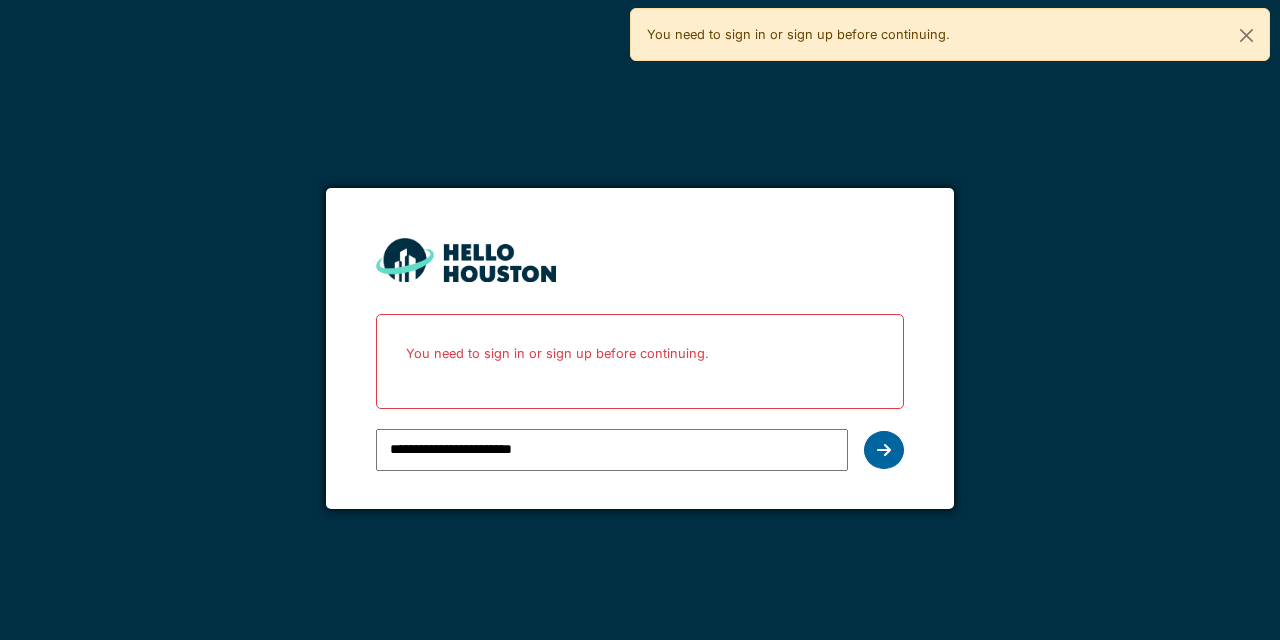 click at bounding box center (884, 450) 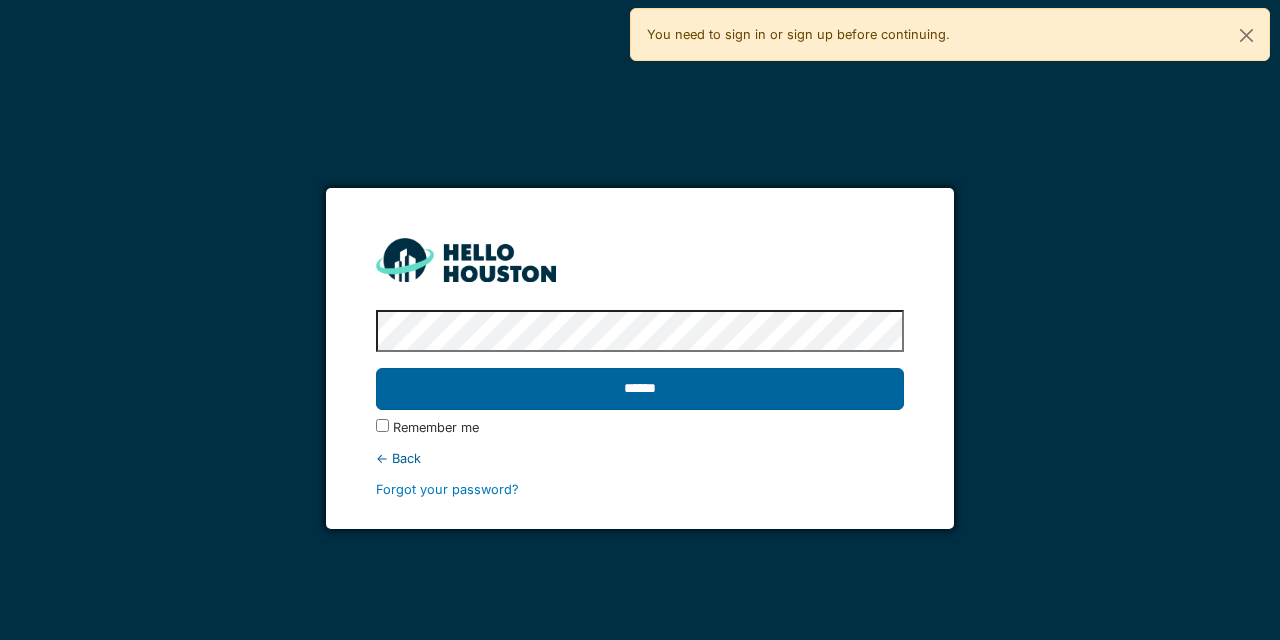 click on "******" at bounding box center [639, 389] 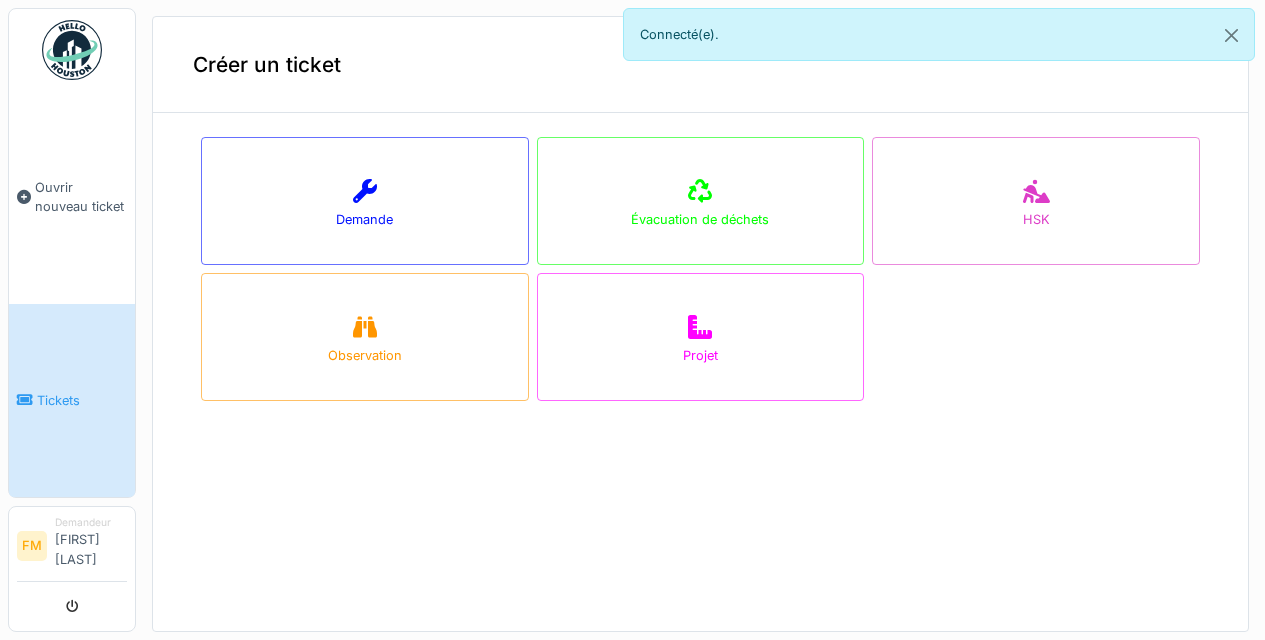 scroll, scrollTop: 0, scrollLeft: 0, axis: both 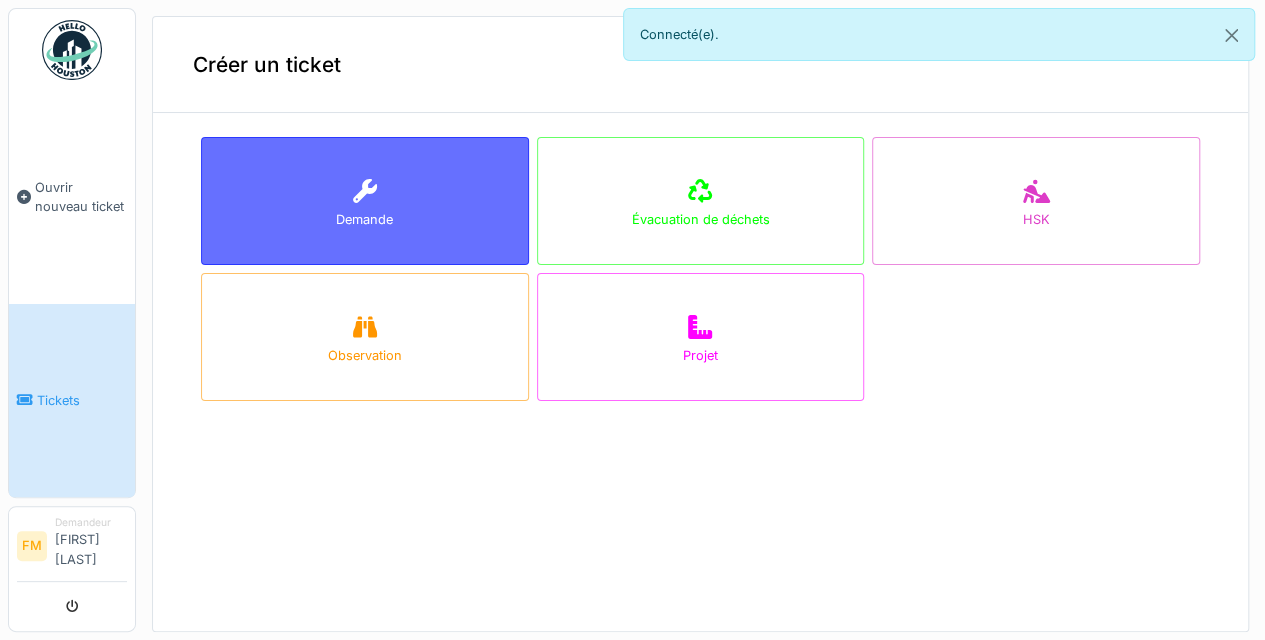 click on "Demande" at bounding box center [364, 219] 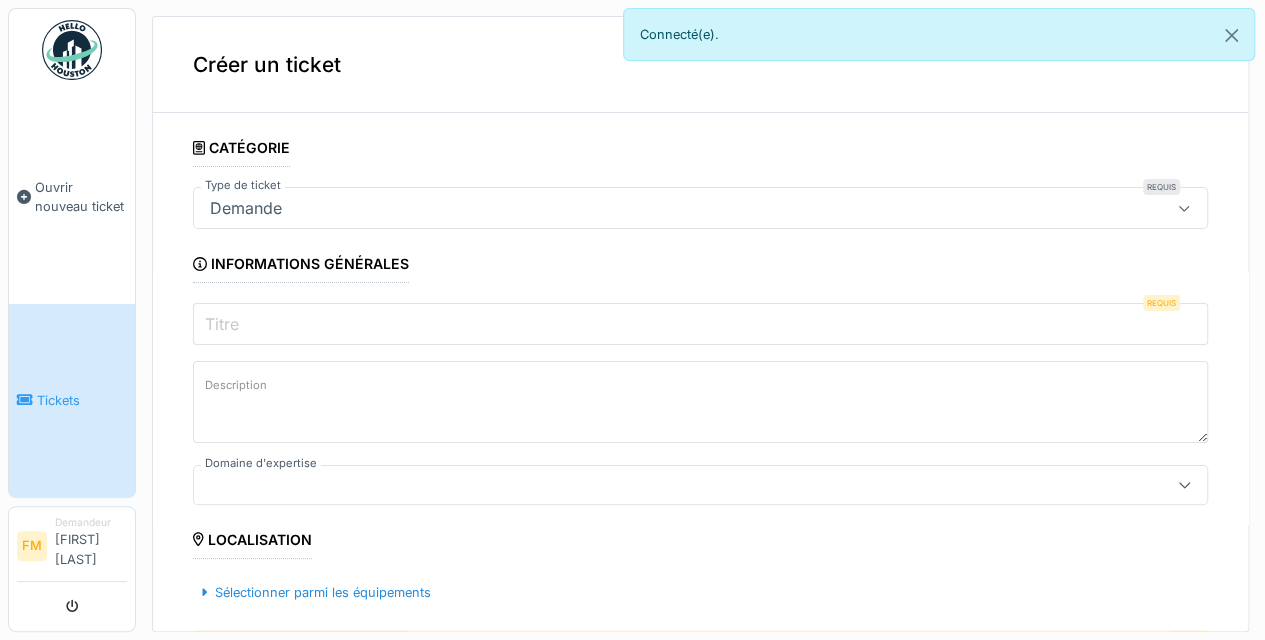 click on "Titre" at bounding box center [700, 324] 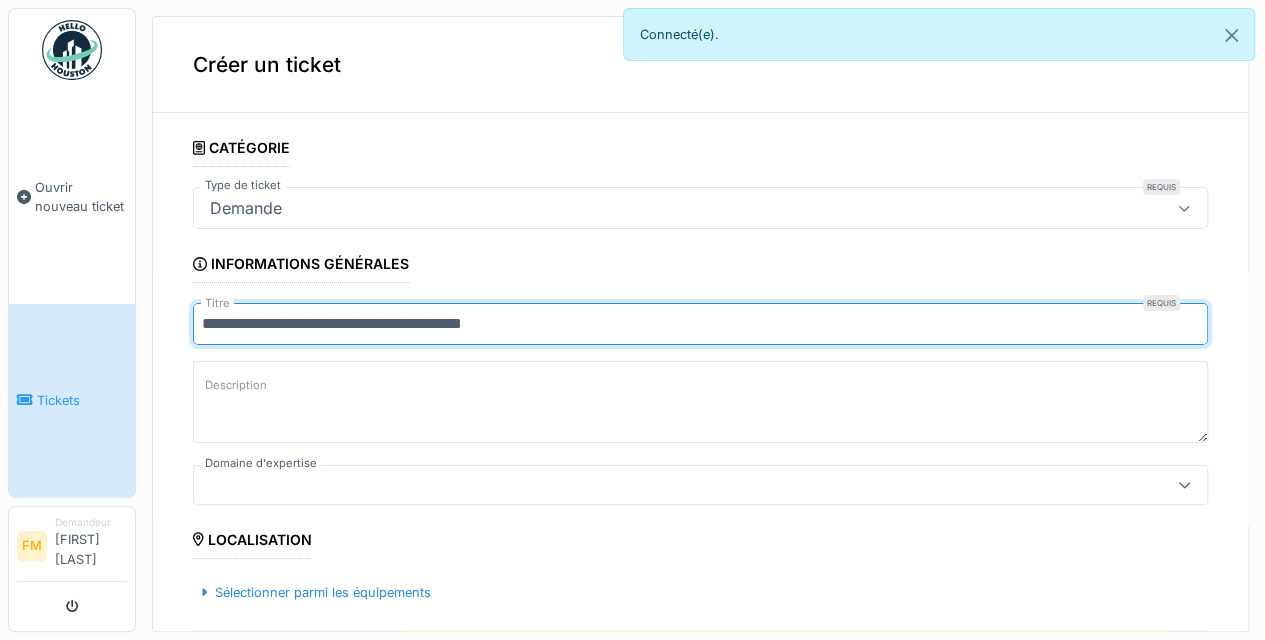 type on "**********" 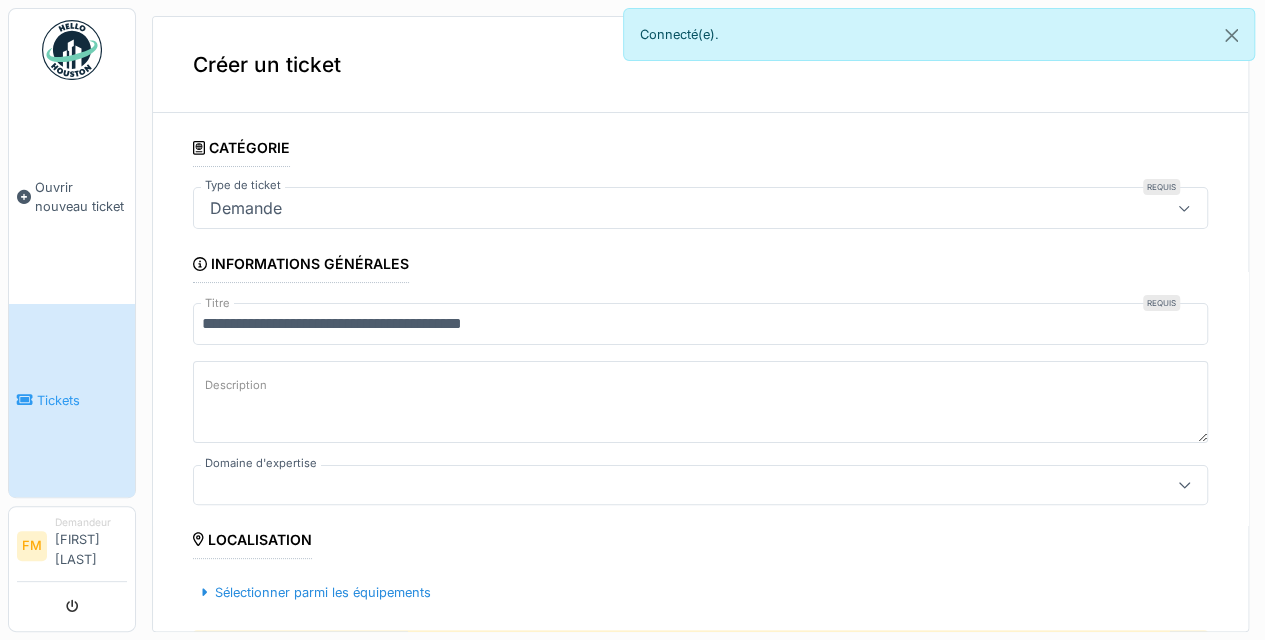 click on "Description" at bounding box center (700, 402) 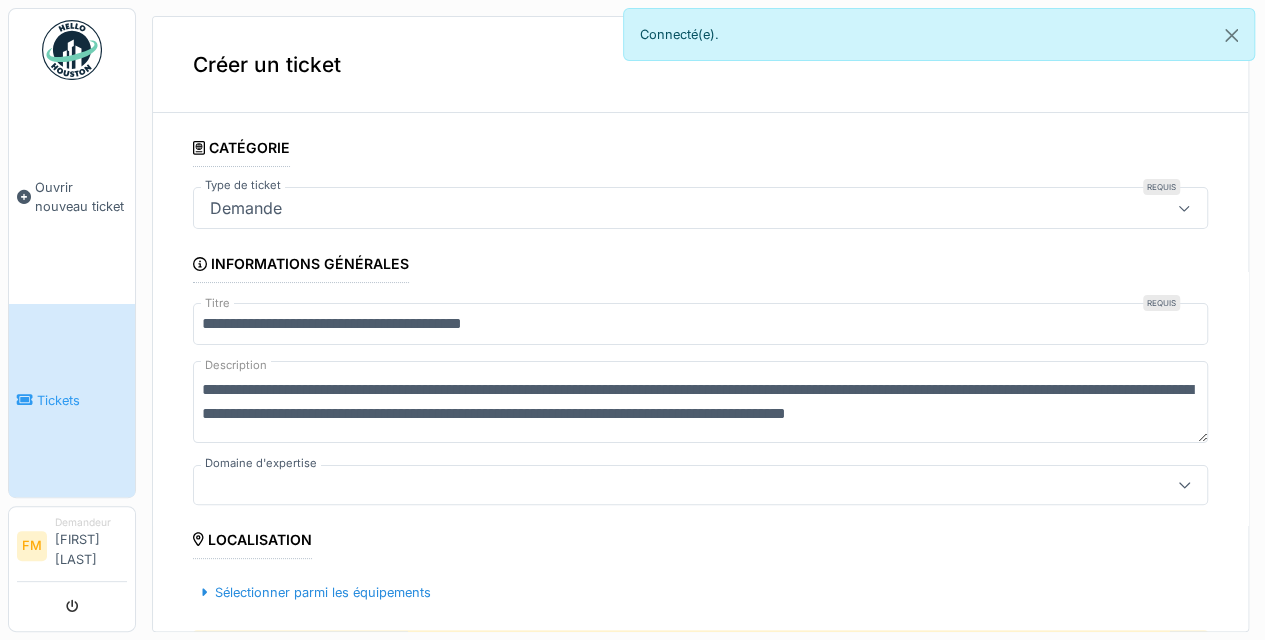 scroll, scrollTop: 6, scrollLeft: 0, axis: vertical 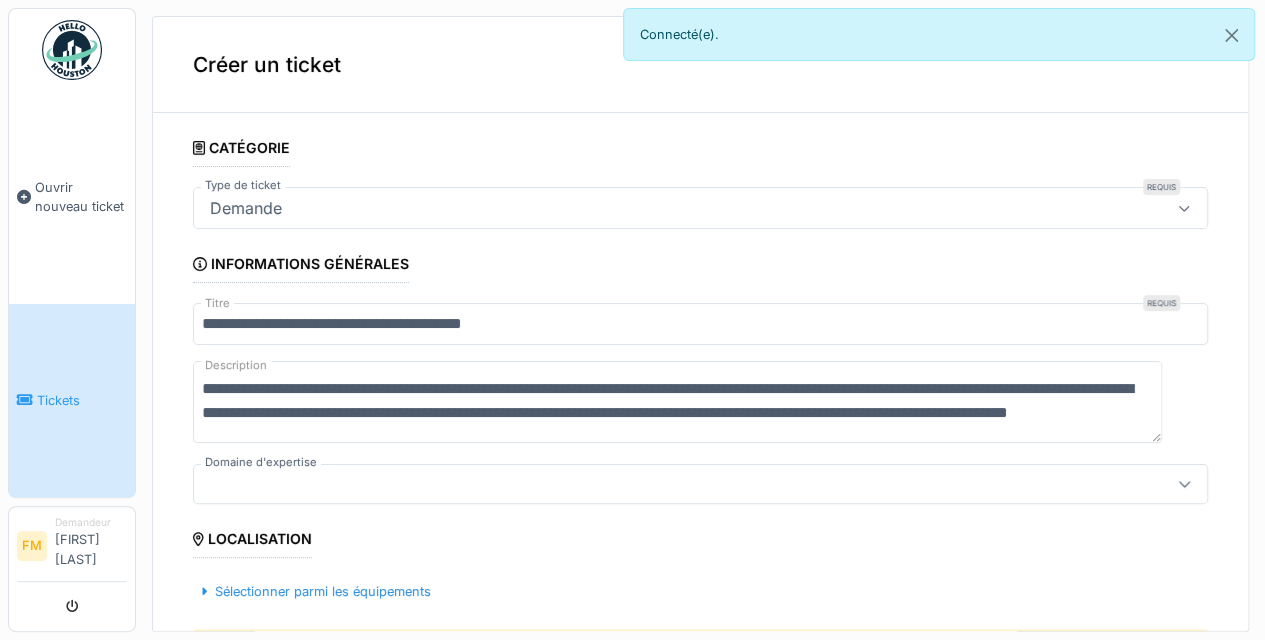 type on "**********" 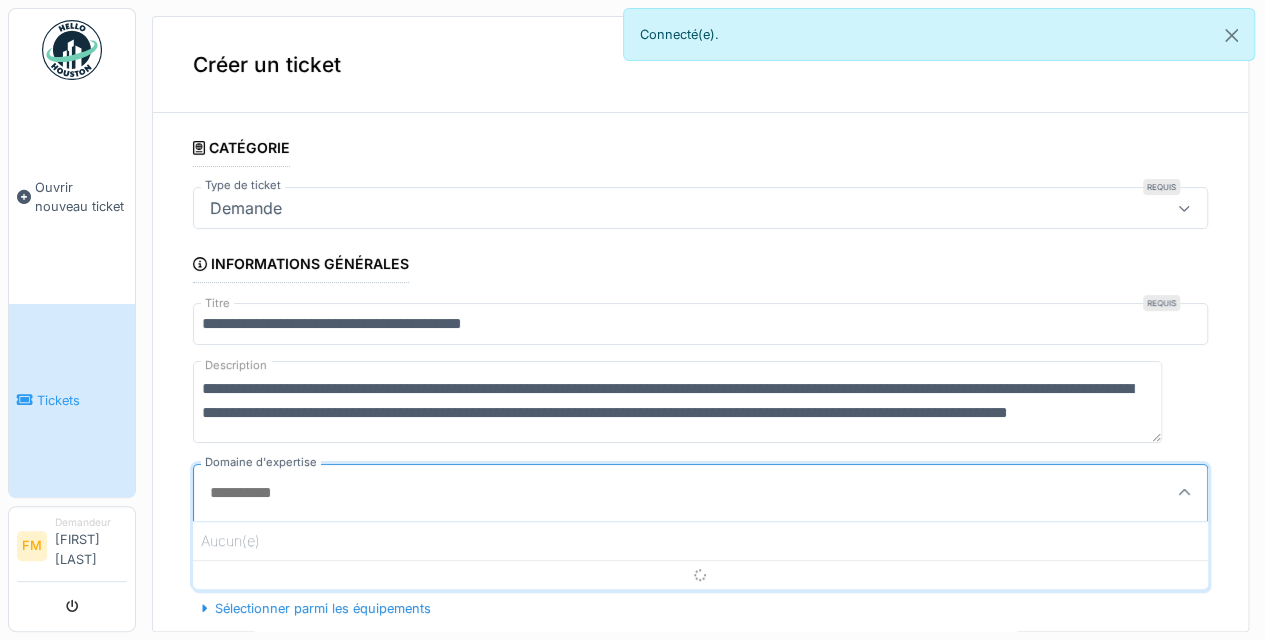 scroll, scrollTop: 4, scrollLeft: 0, axis: vertical 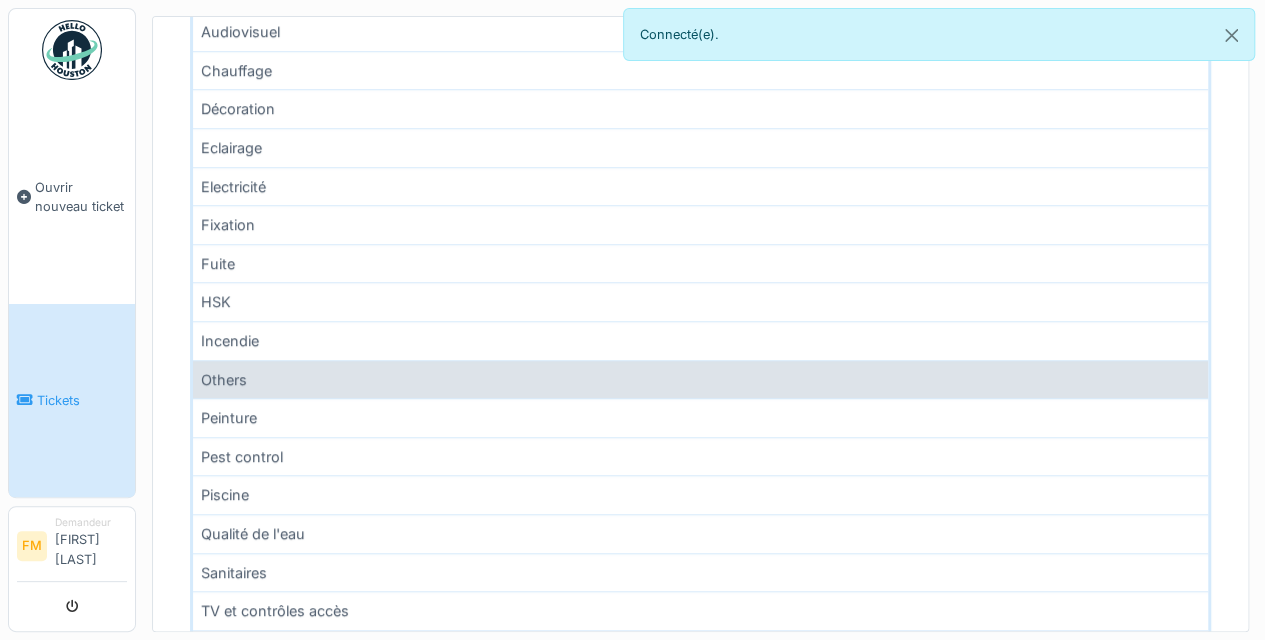 click on "Others" at bounding box center (700, 379) 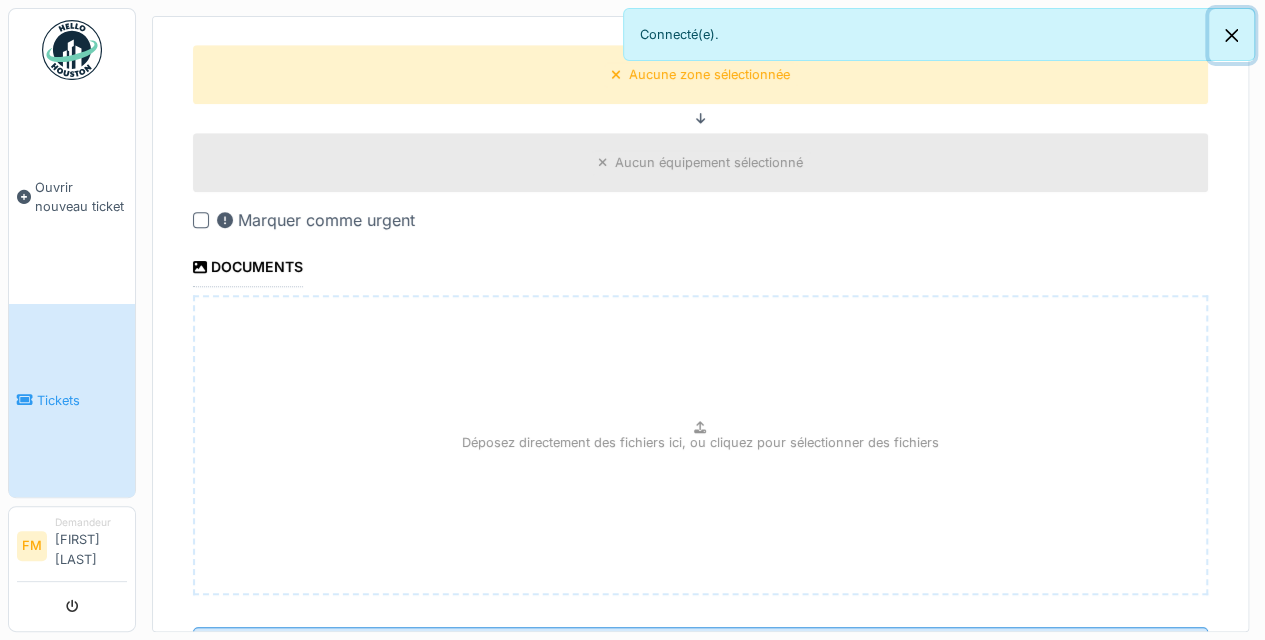 click at bounding box center [1231, 35] 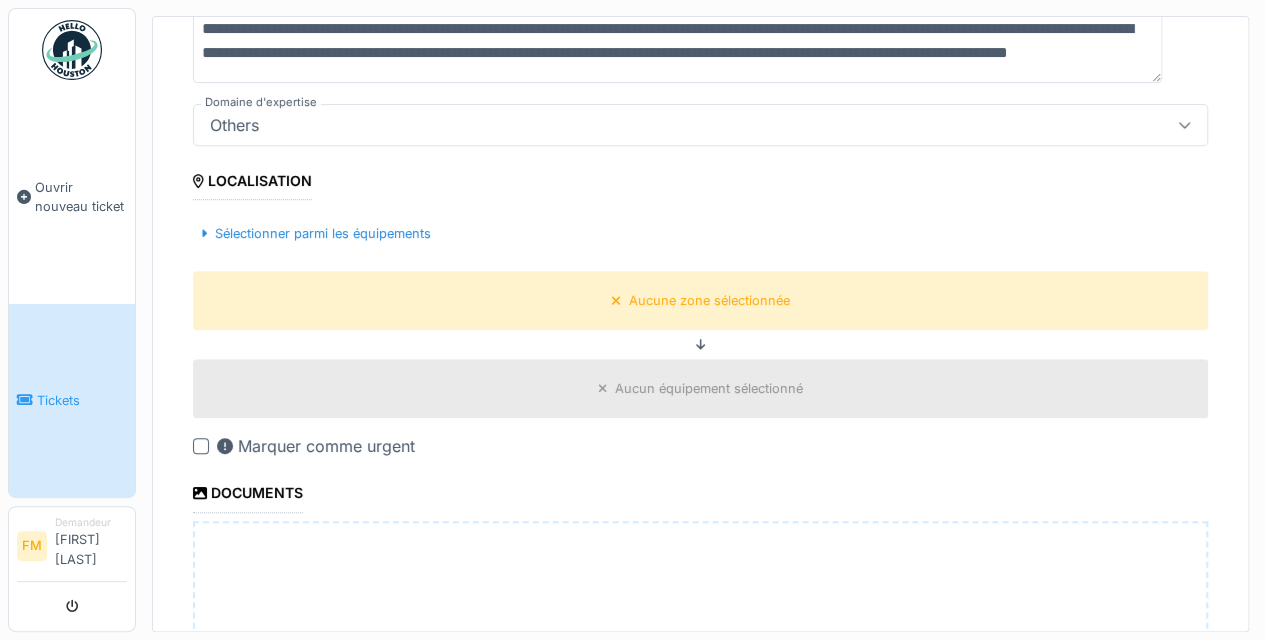 scroll, scrollTop: 346, scrollLeft: 0, axis: vertical 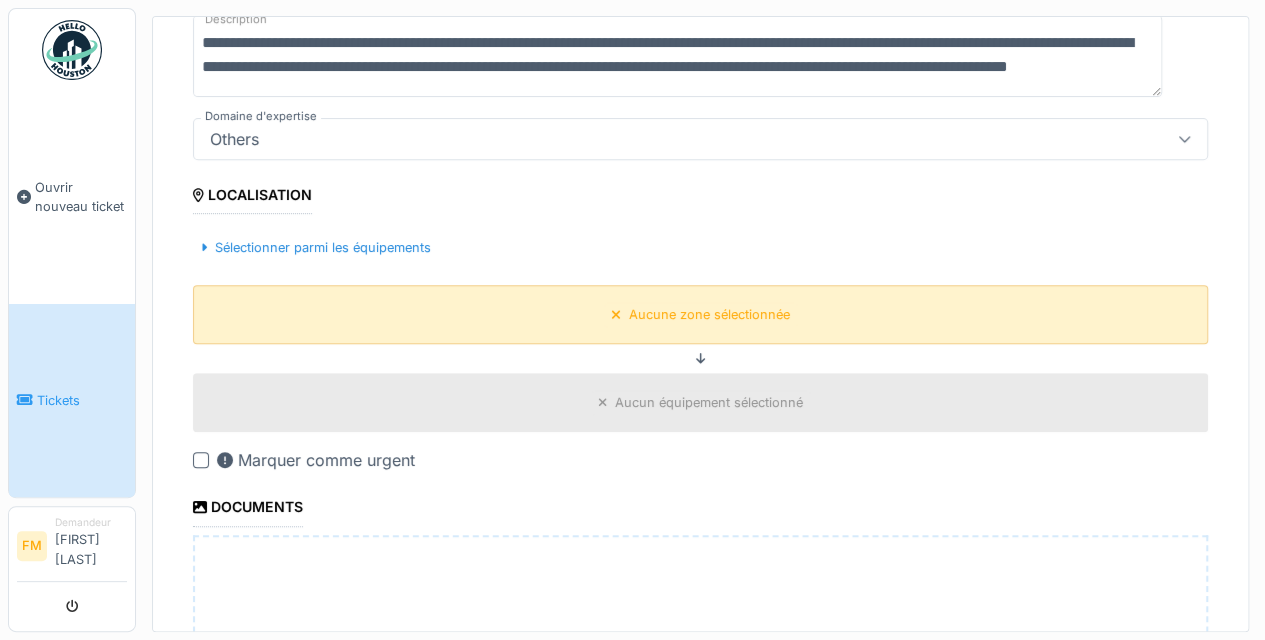 click on "Aucune zone sélectionnée" at bounding box center [700, 314] 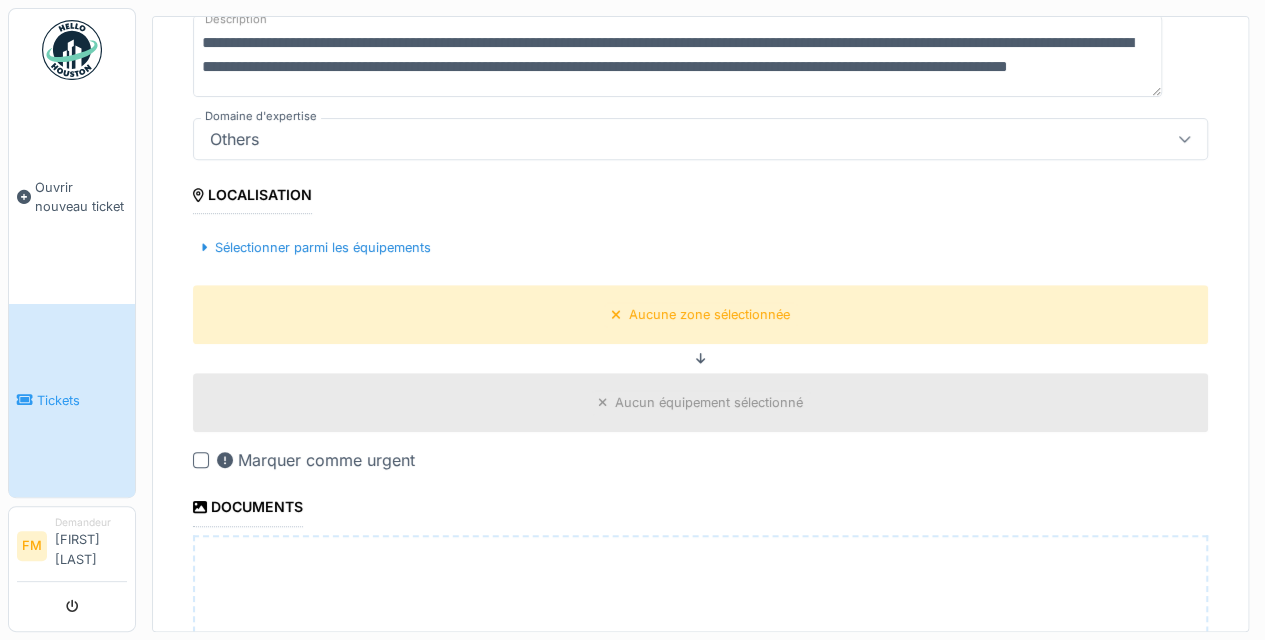 click on "Localisation" at bounding box center (252, 197) 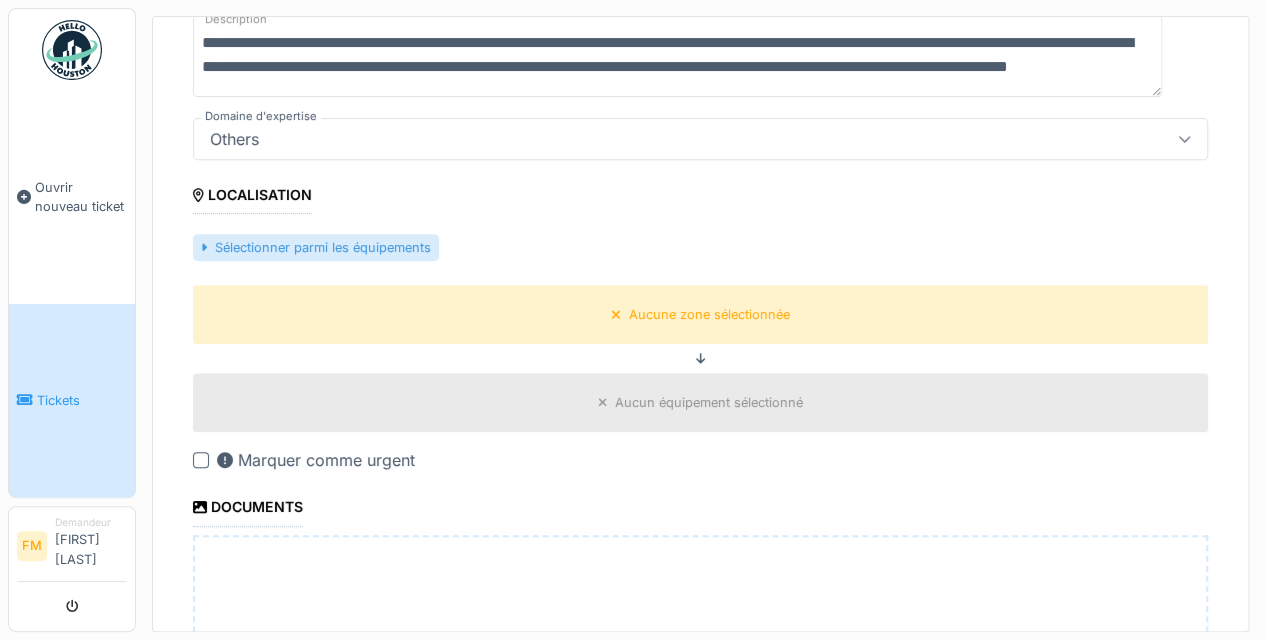 click on "Sélectionner parmi les équipements" at bounding box center (316, 247) 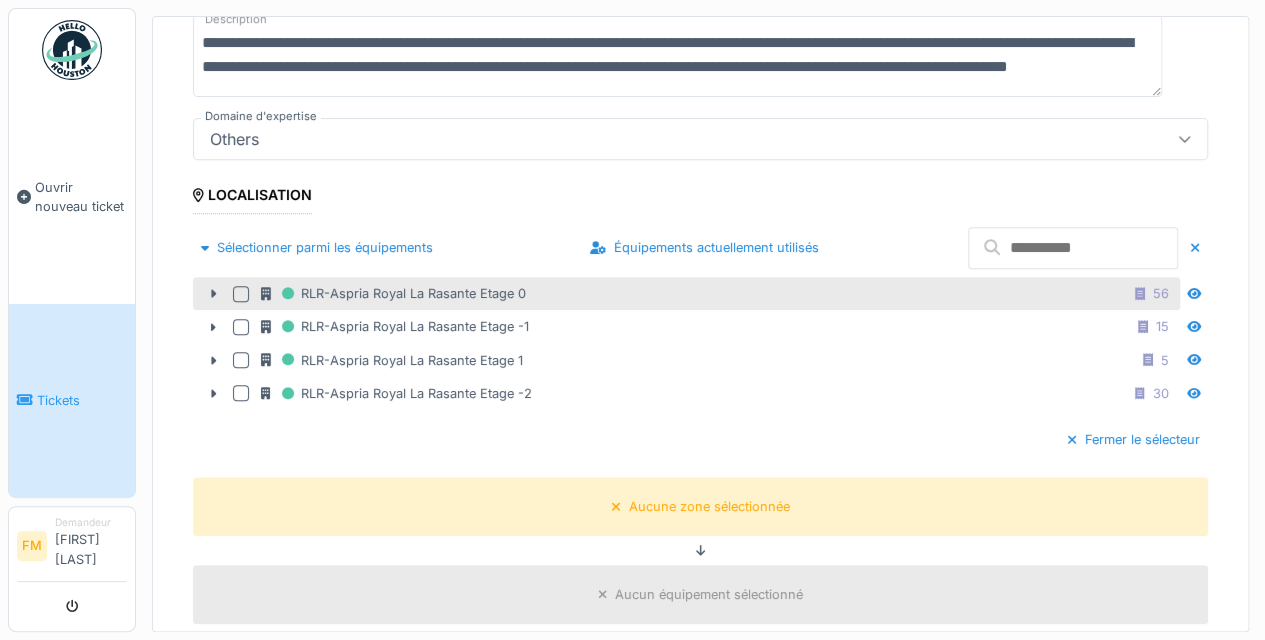 click at bounding box center [241, 294] 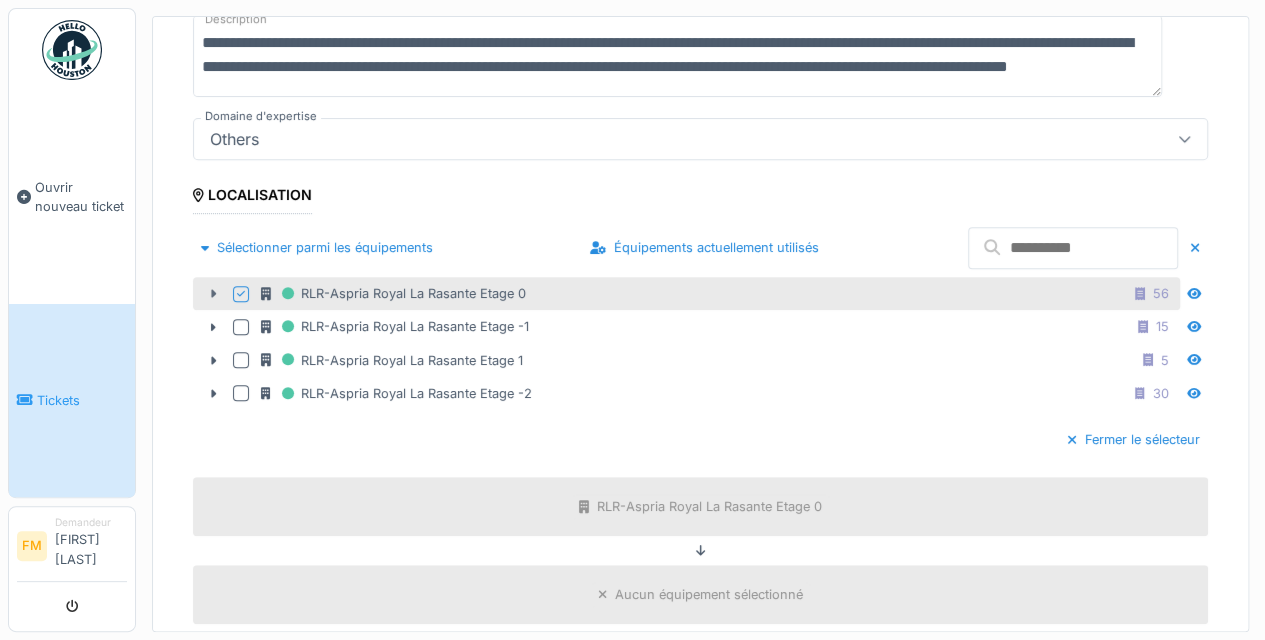 click 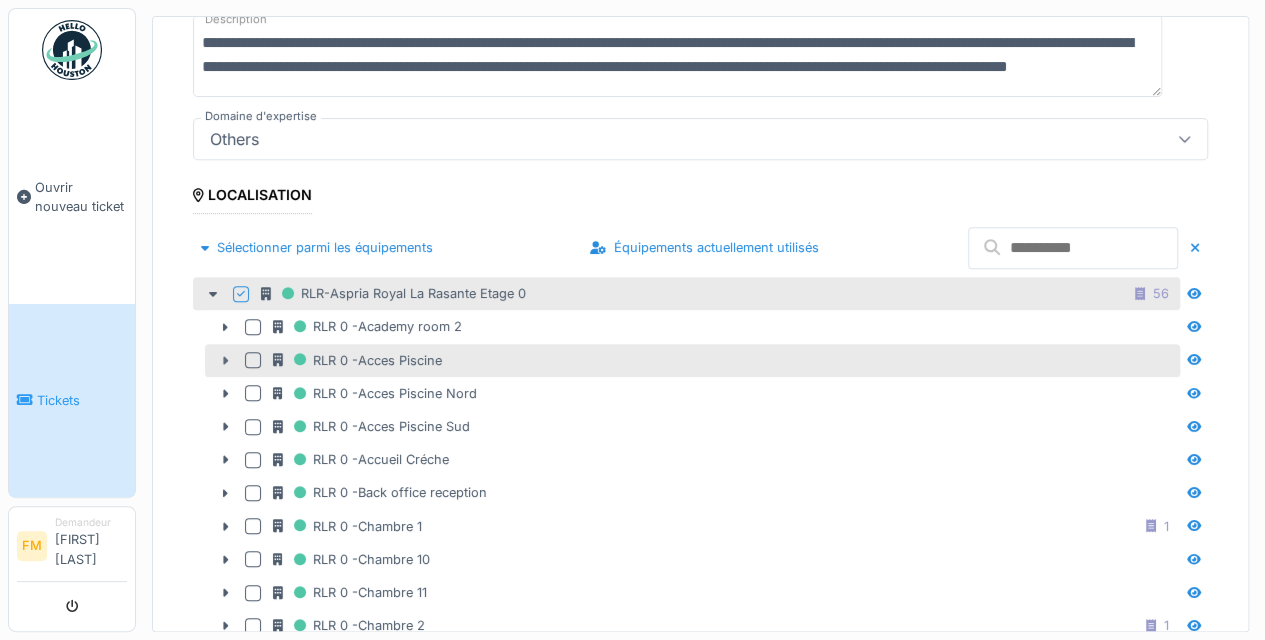 click 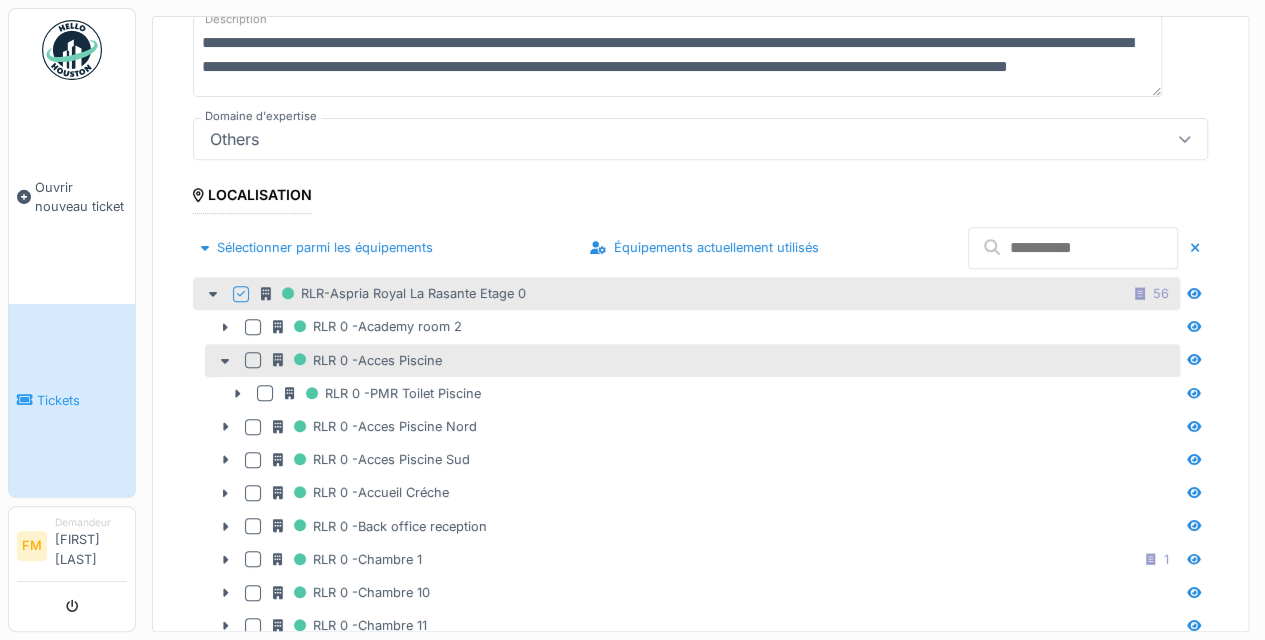 click at bounding box center (253, 360) 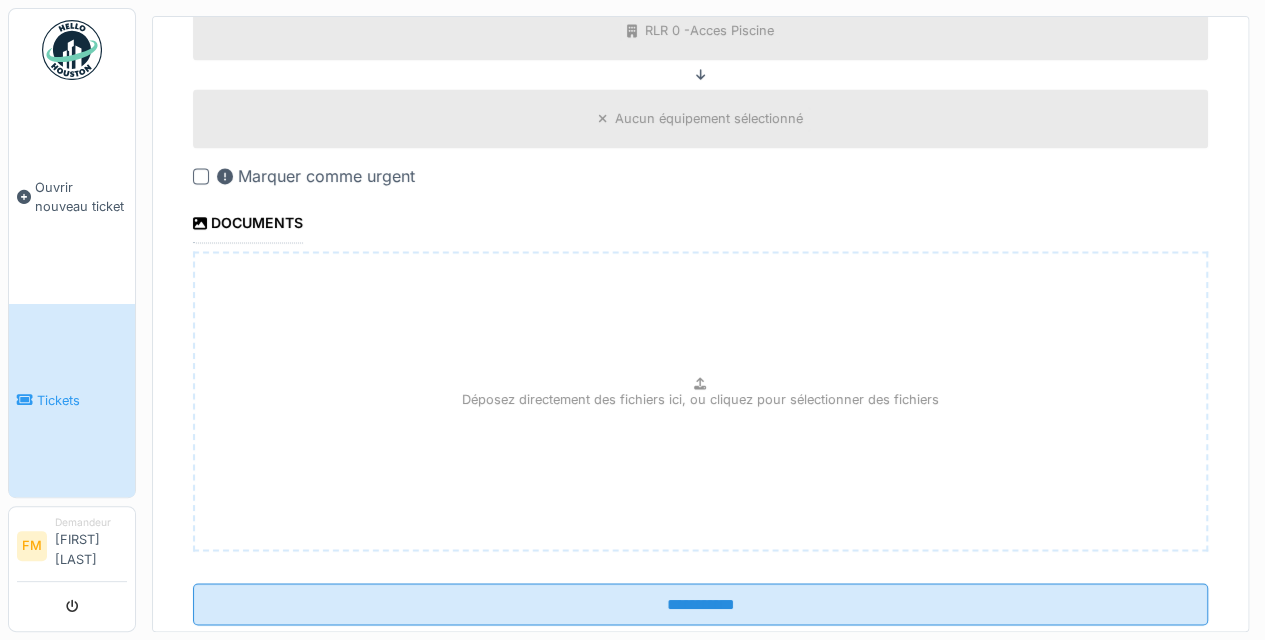 scroll, scrollTop: 1579, scrollLeft: 0, axis: vertical 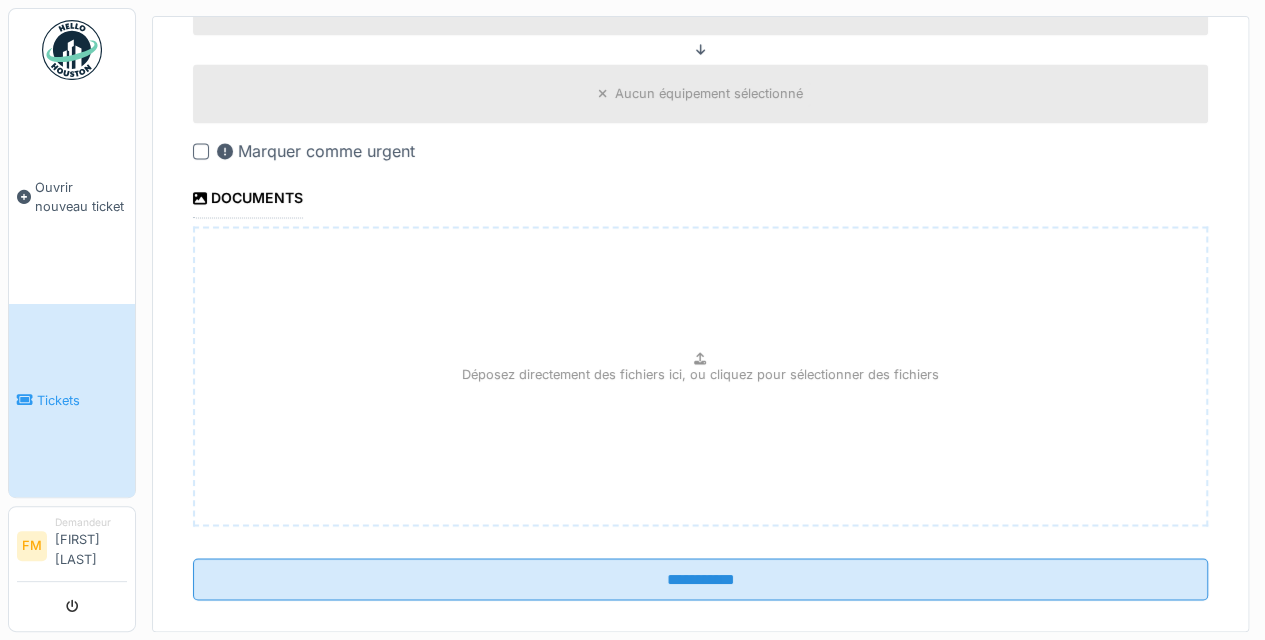 click 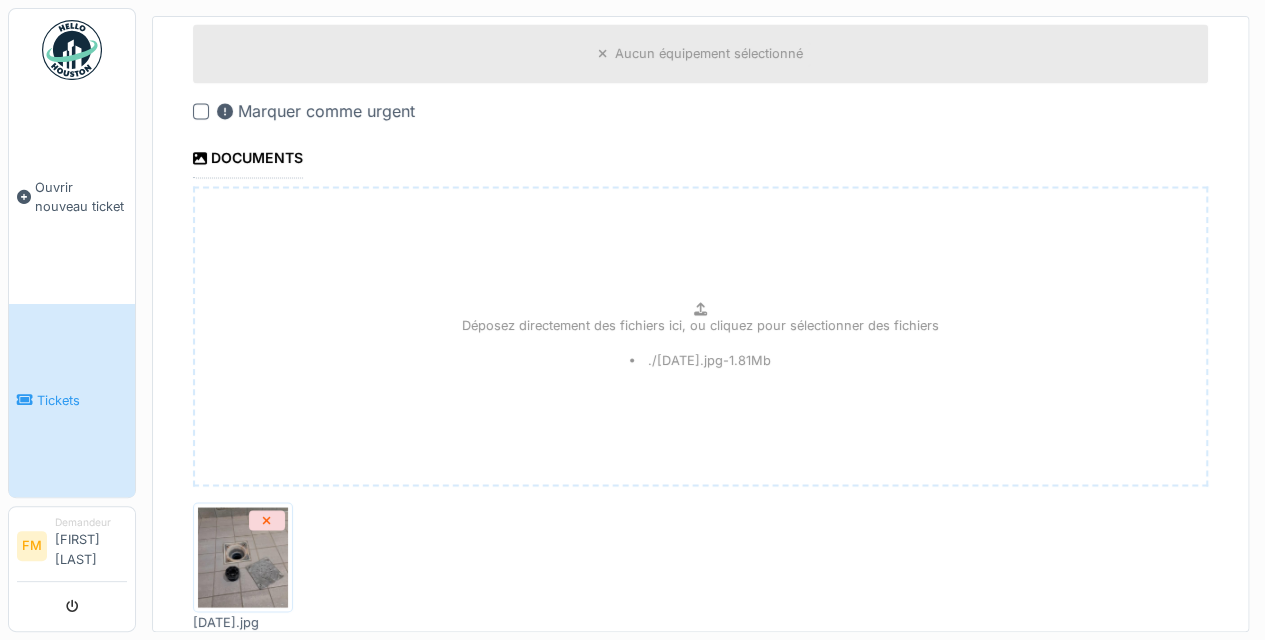 scroll, scrollTop: 1724, scrollLeft: 0, axis: vertical 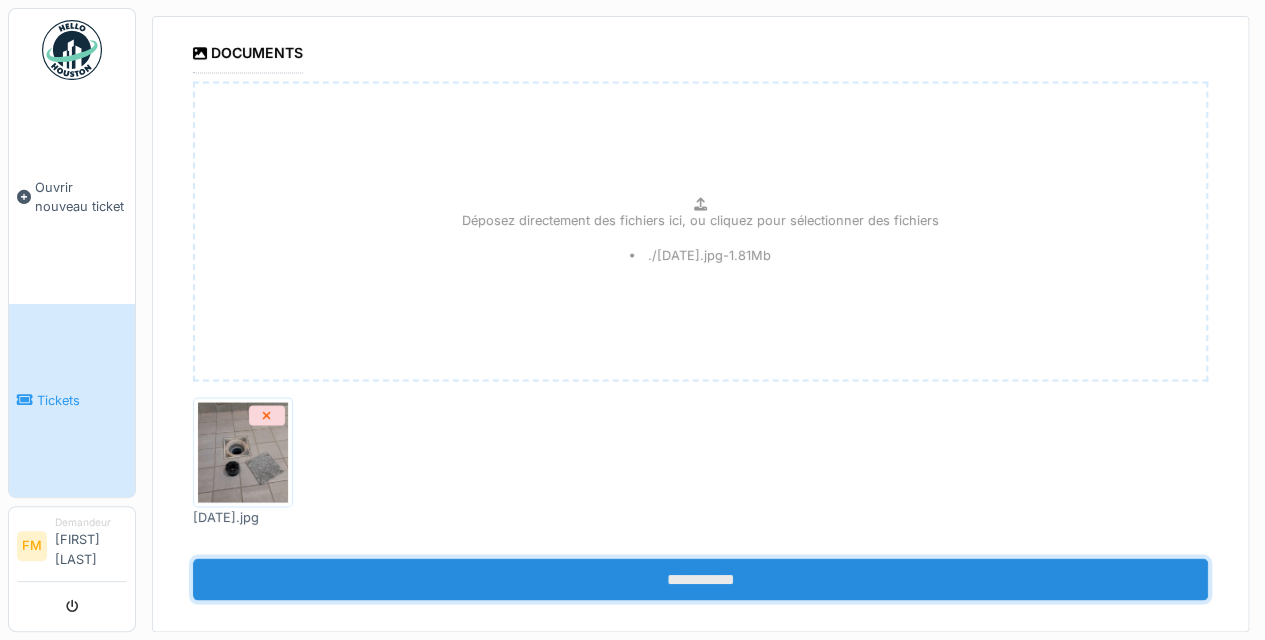 click on "**********" at bounding box center (700, 579) 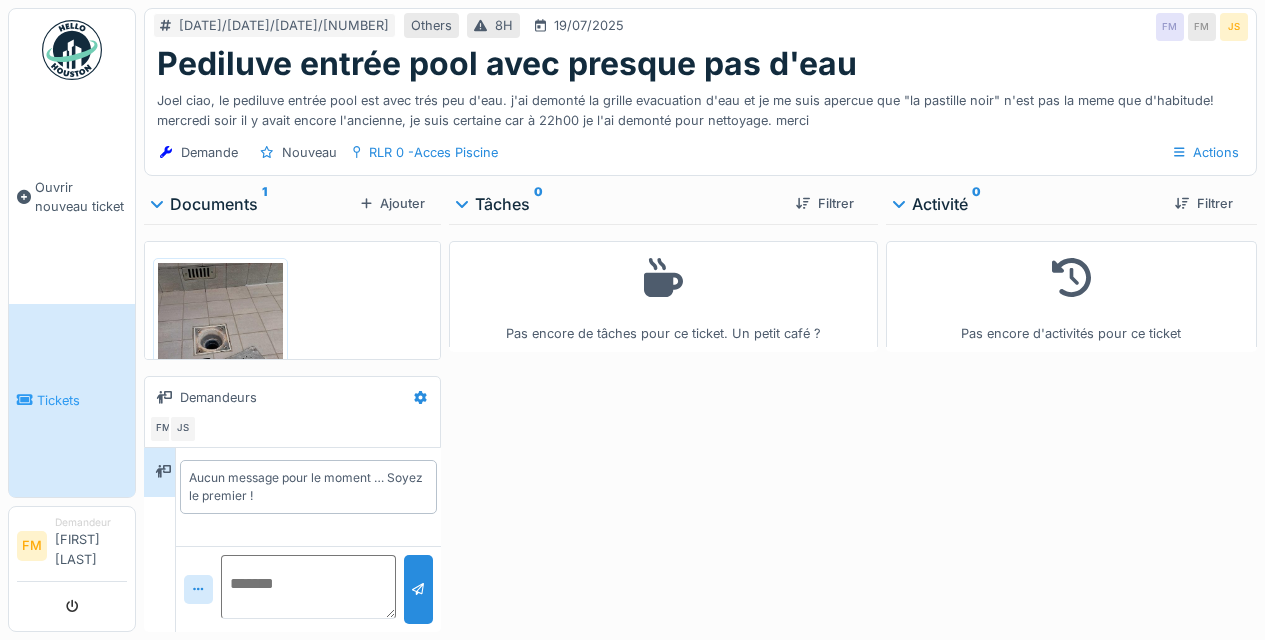 scroll, scrollTop: 0, scrollLeft: 0, axis: both 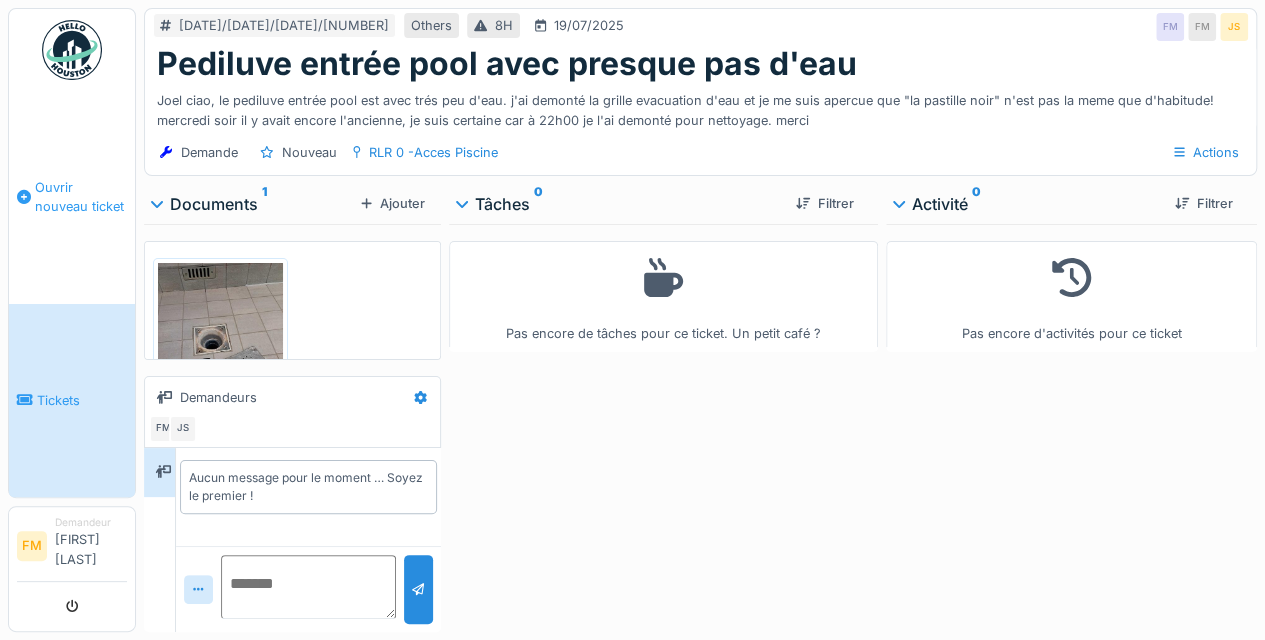 click on "Ouvrir nouveau ticket" at bounding box center [81, 197] 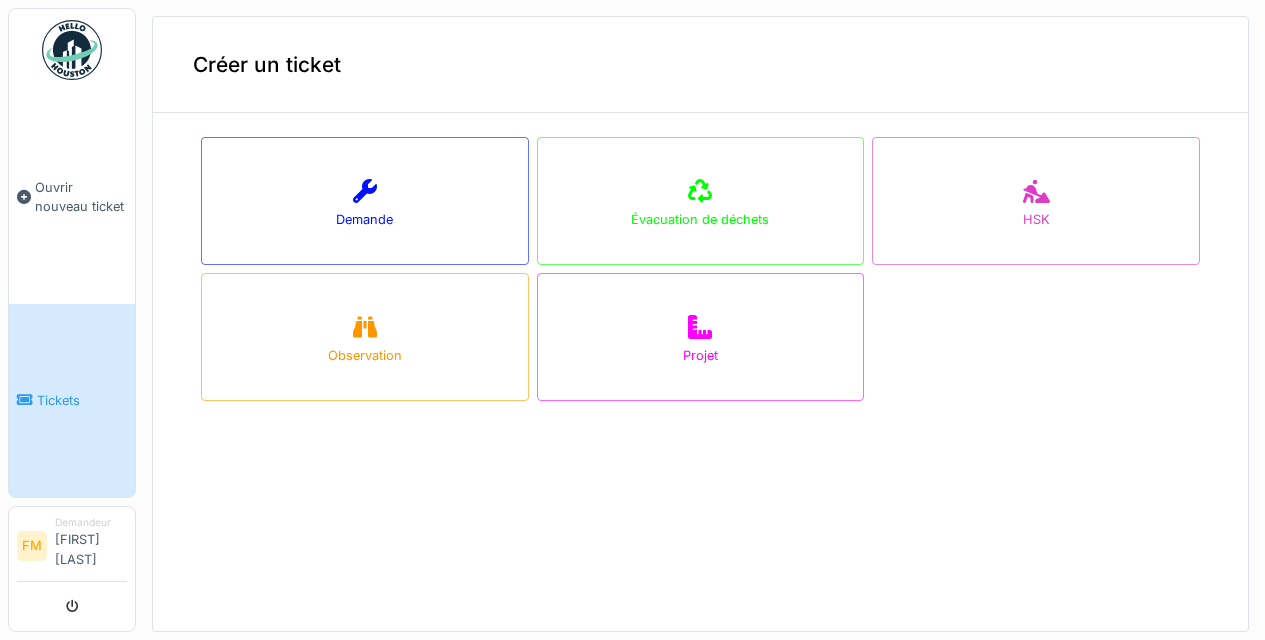 scroll, scrollTop: 0, scrollLeft: 0, axis: both 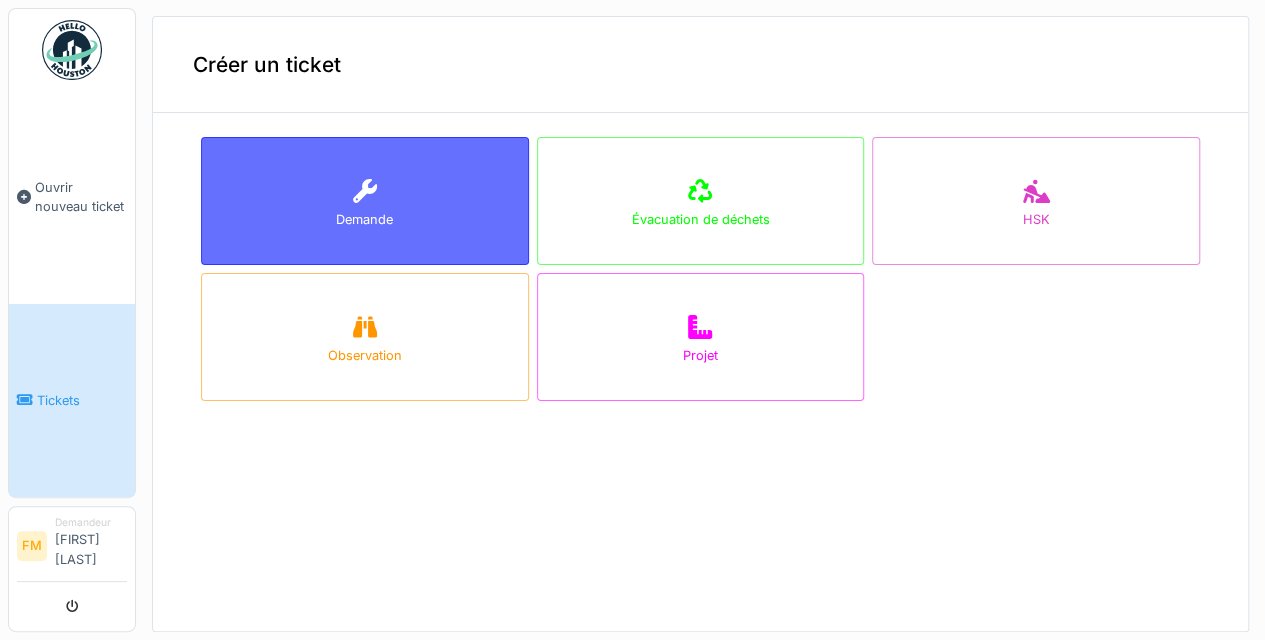 click at bounding box center (365, 192) 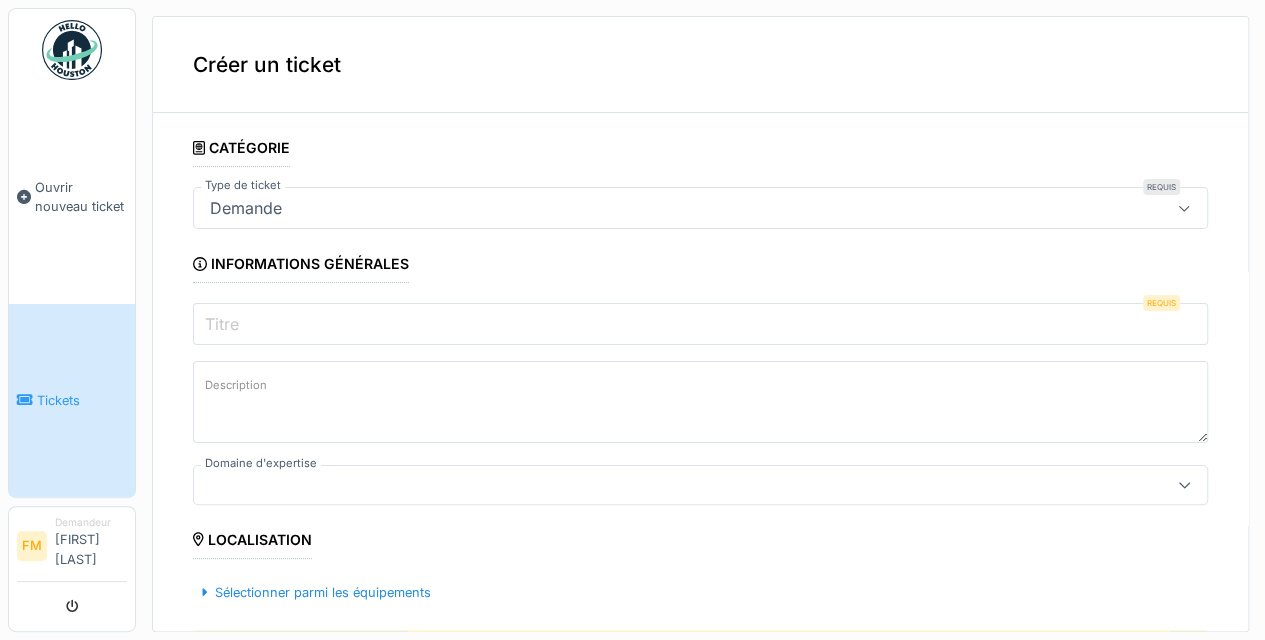 click on "Demande" at bounding box center [650, 208] 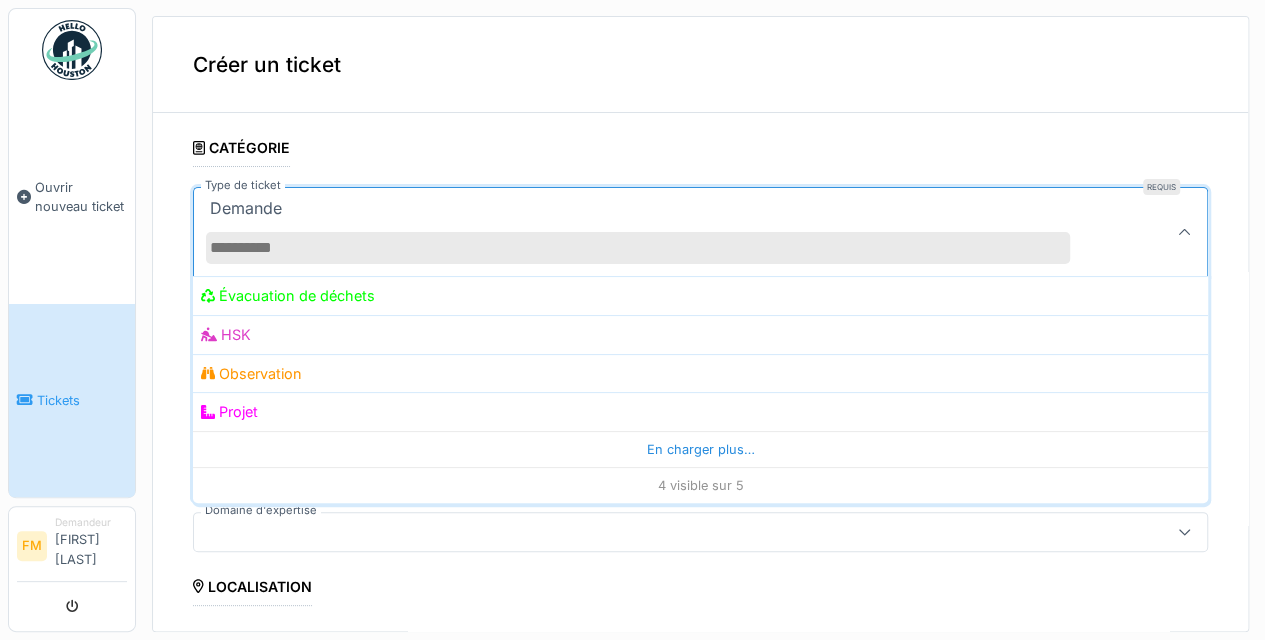 click on "Demande" at bounding box center (650, 232) 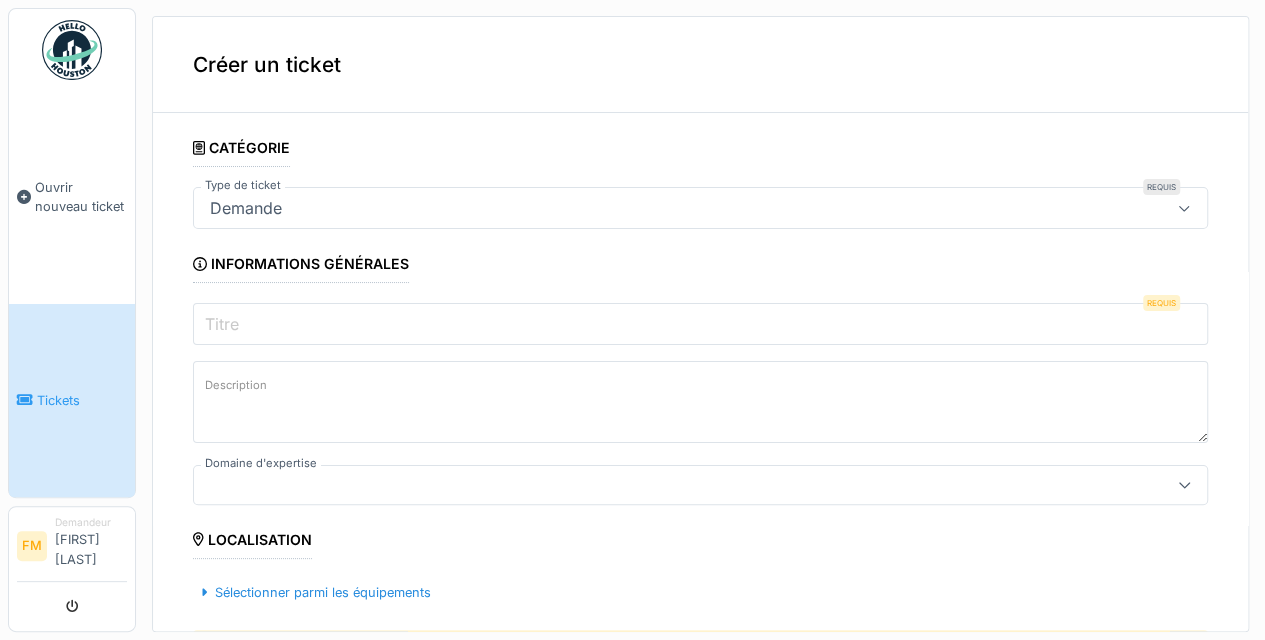 click on "Titre" at bounding box center [700, 324] 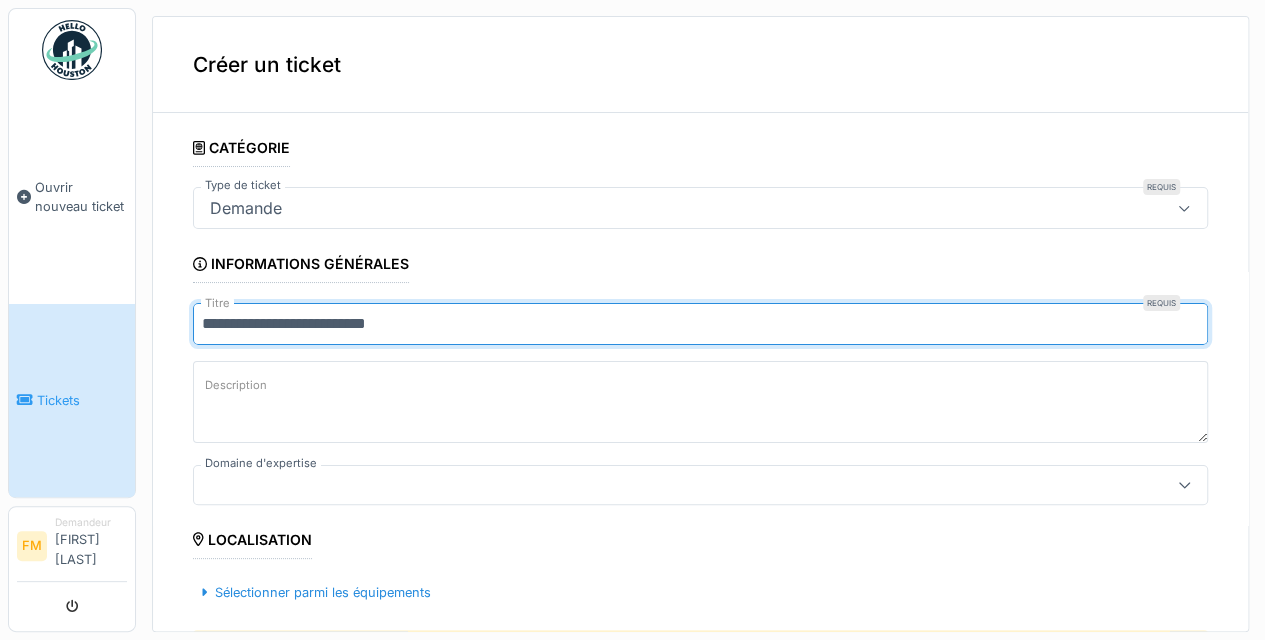 type on "**********" 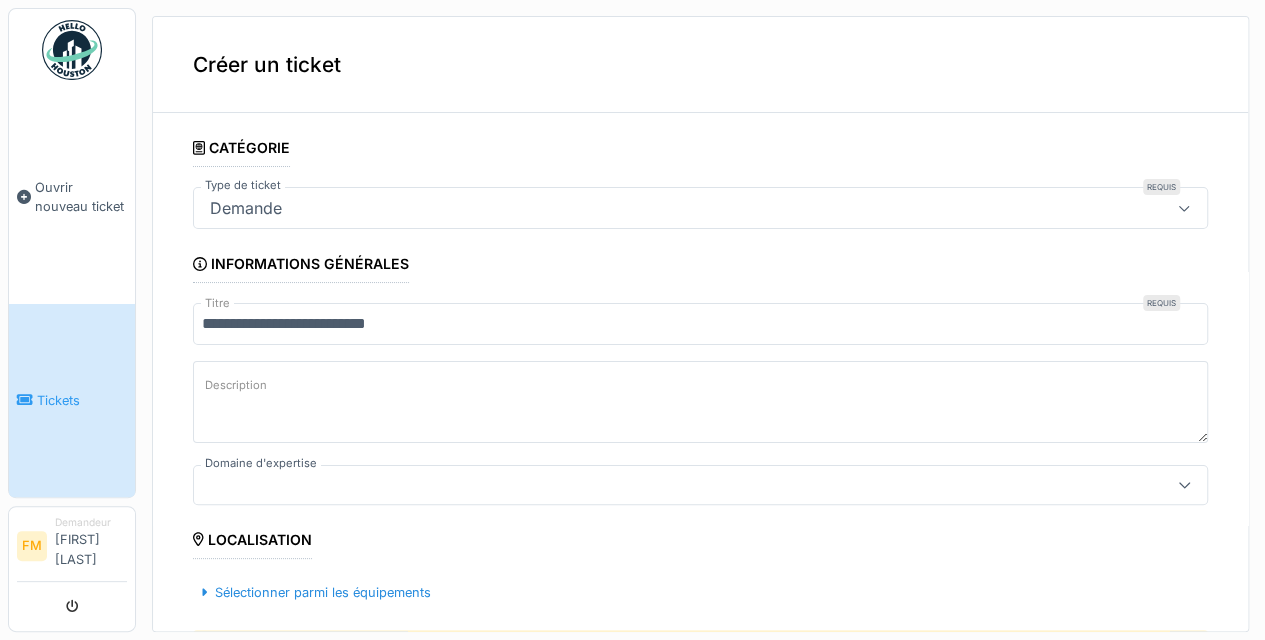click on "Description" at bounding box center [700, 402] 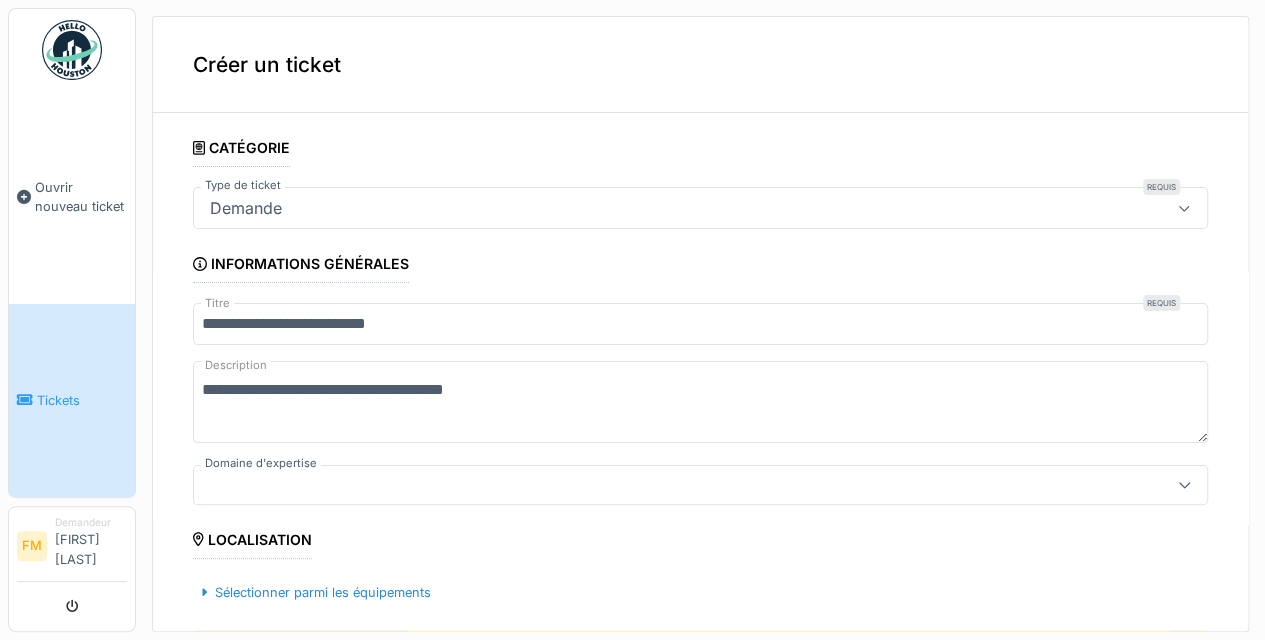 click on "**********" at bounding box center (700, 402) 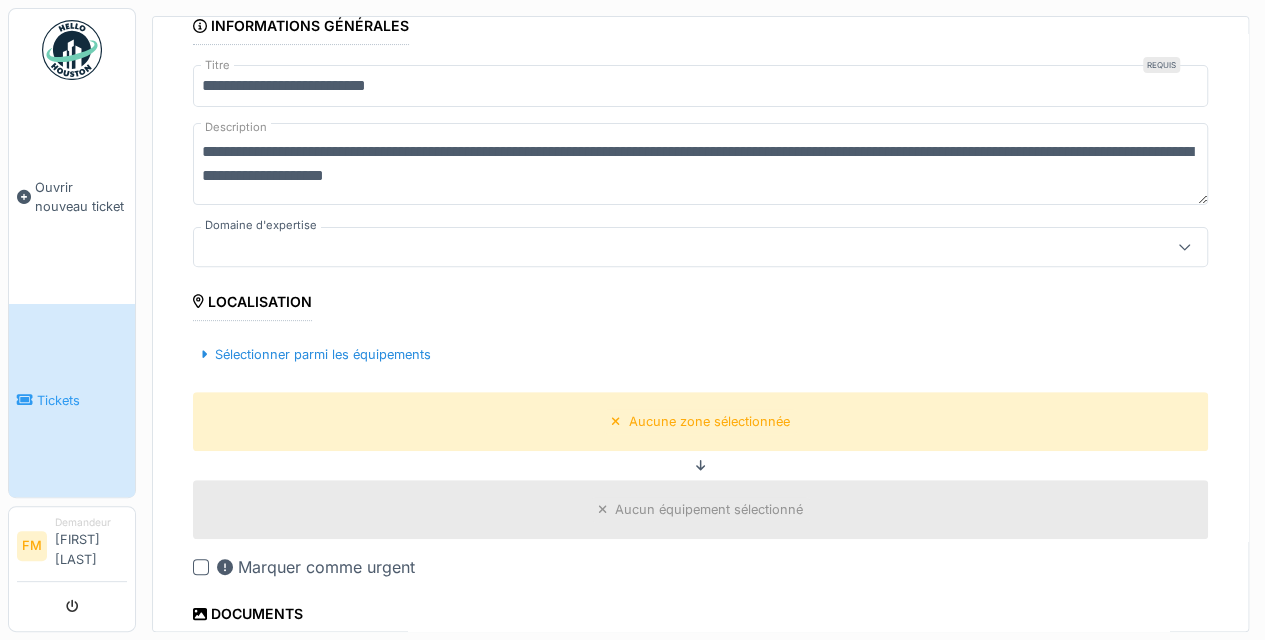 scroll, scrollTop: 280, scrollLeft: 0, axis: vertical 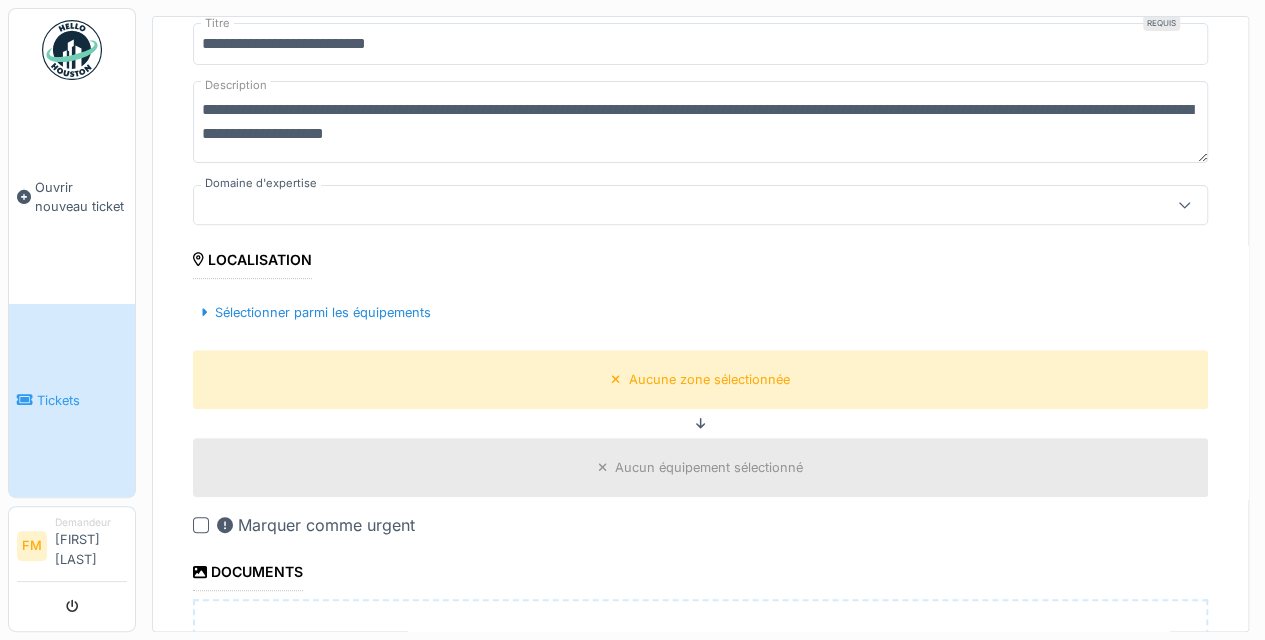 type on "**********" 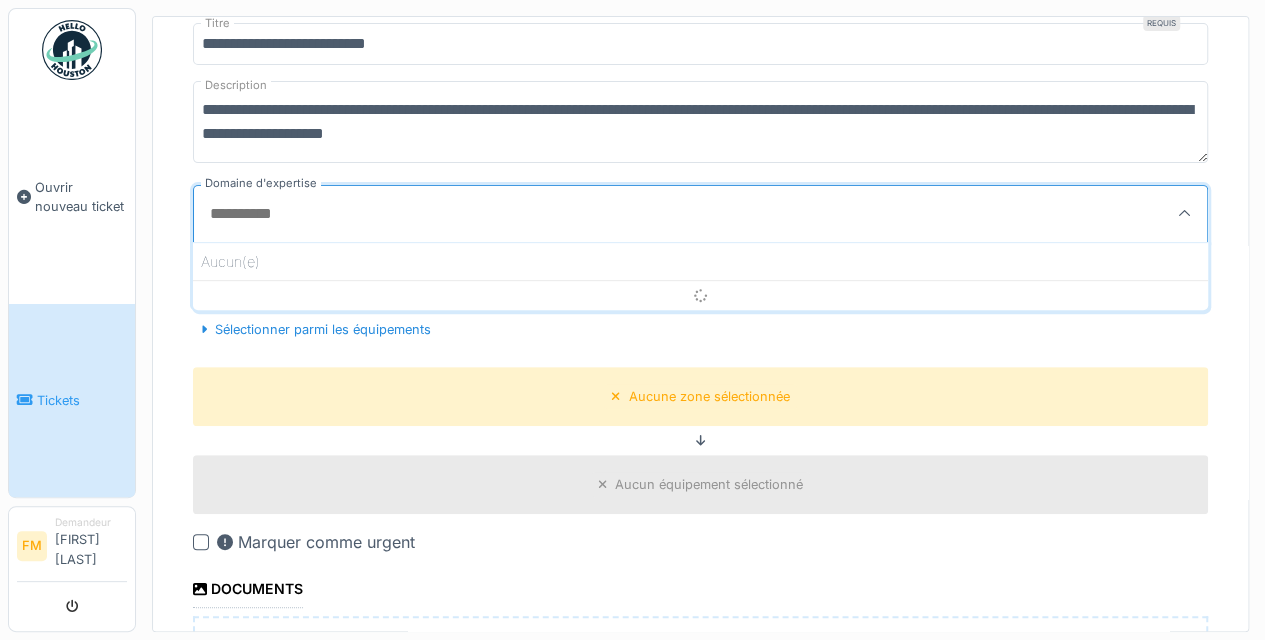 scroll, scrollTop: 4, scrollLeft: 0, axis: vertical 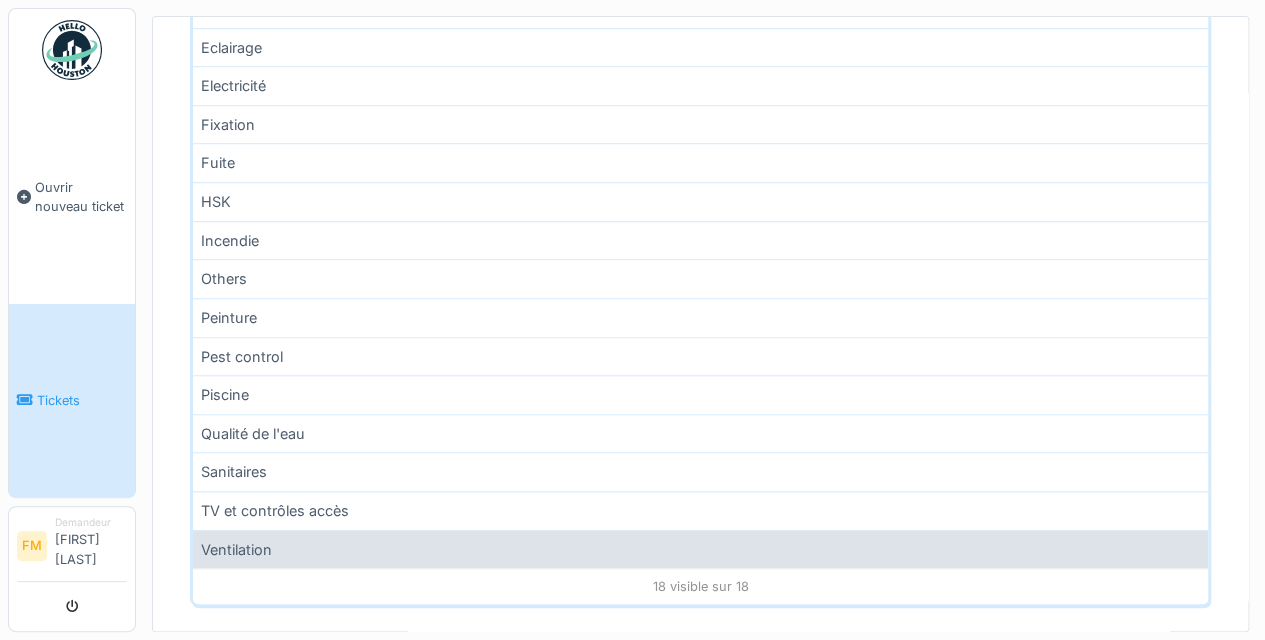 click on "Ventilation" at bounding box center (700, 549) 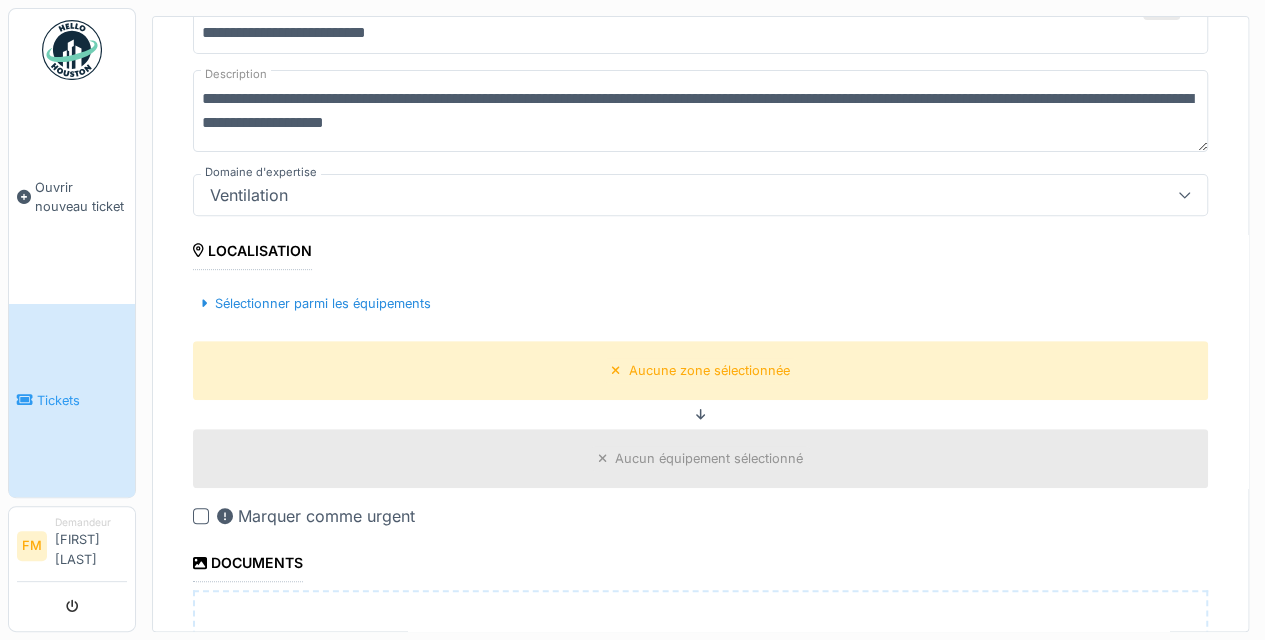scroll, scrollTop: 272, scrollLeft: 0, axis: vertical 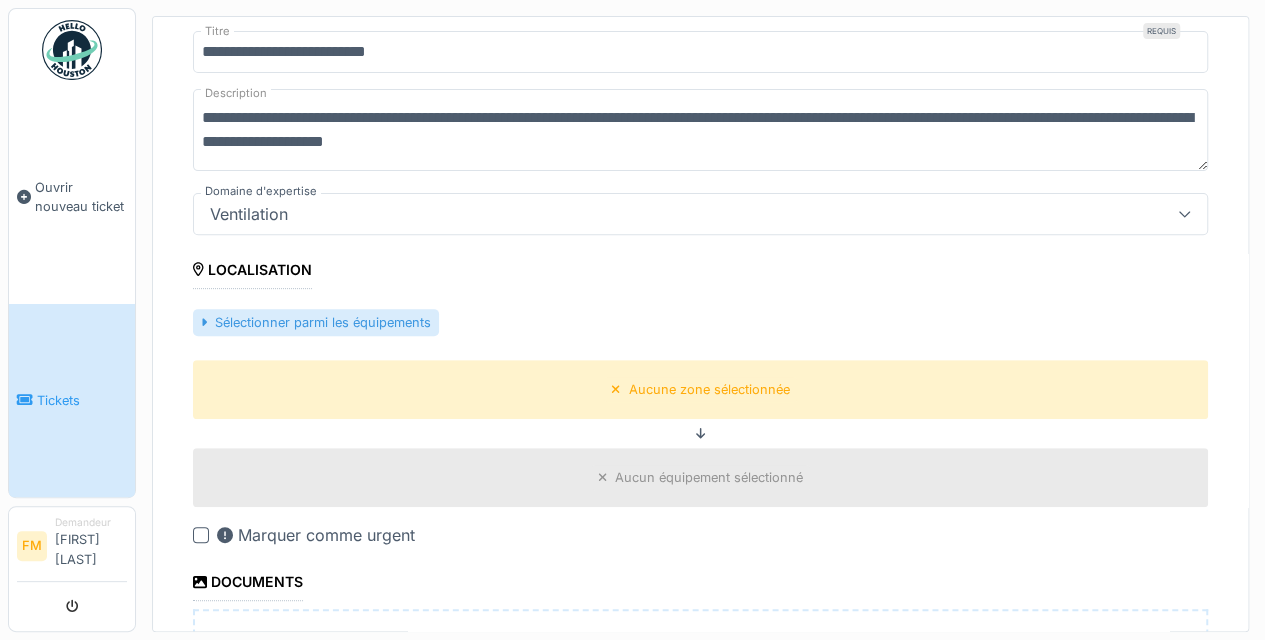 click on "Sélectionner parmi les équipements" at bounding box center [316, 322] 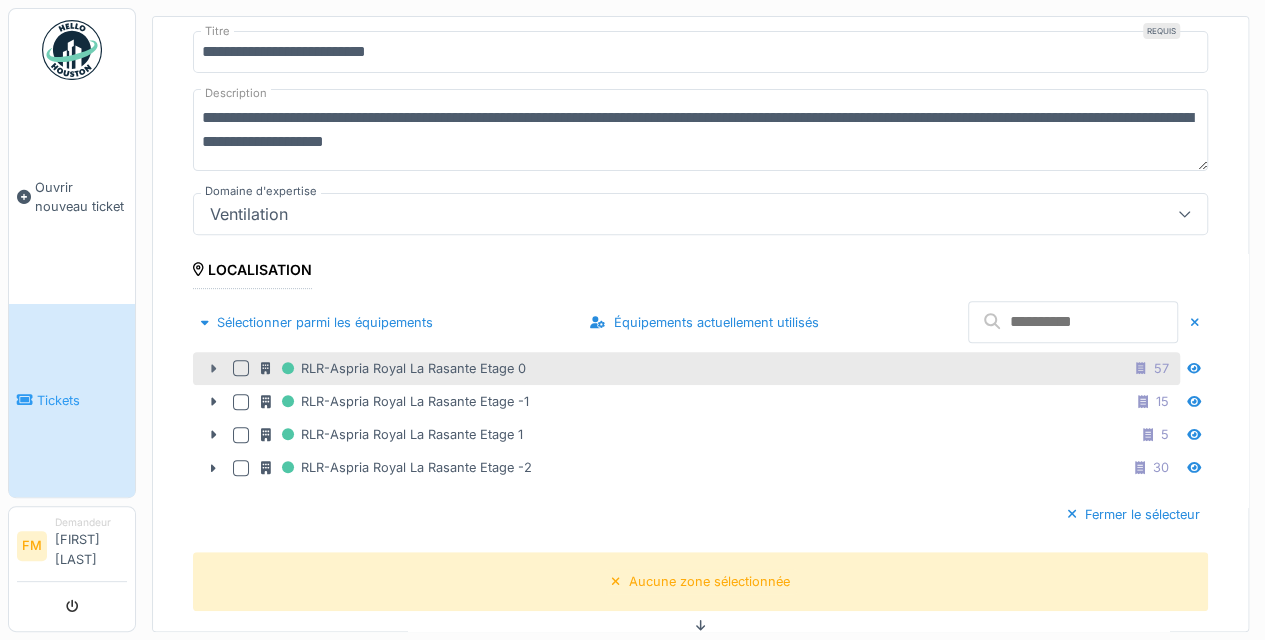 click 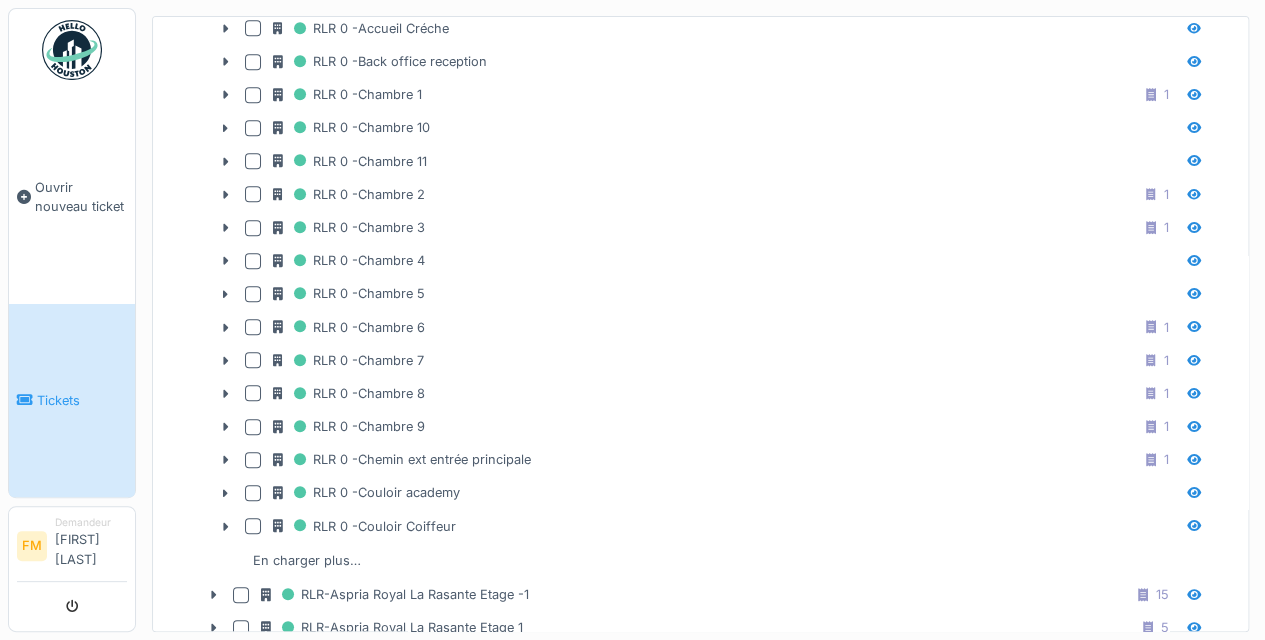 scroll, scrollTop: 858, scrollLeft: 0, axis: vertical 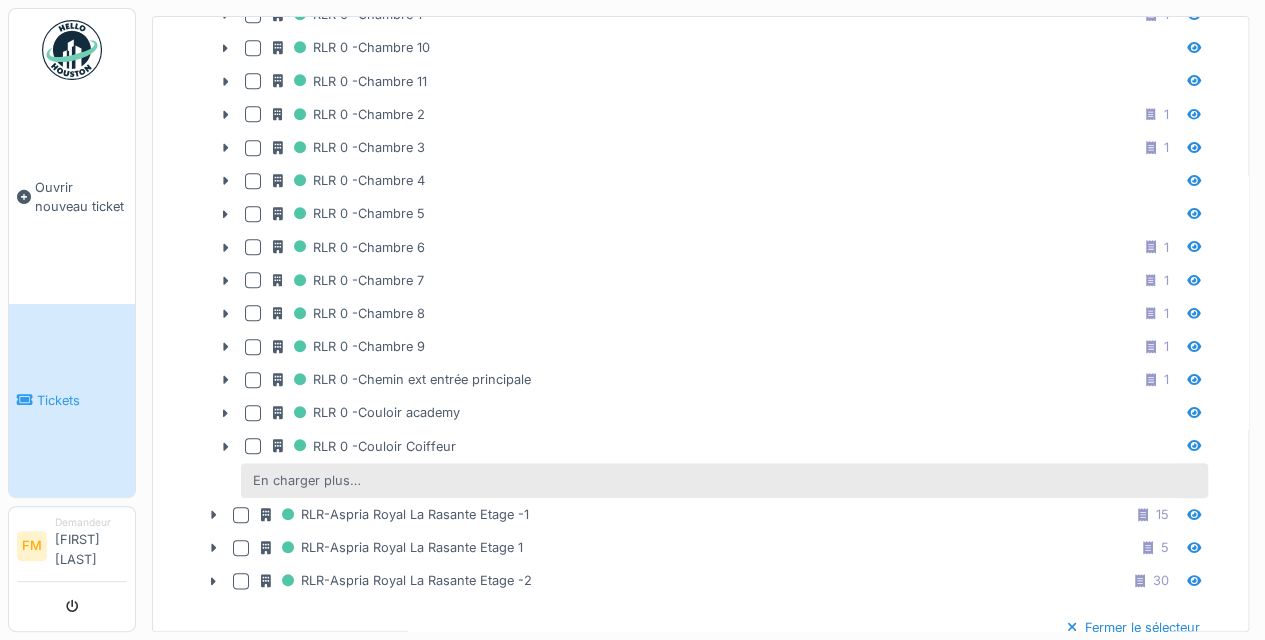 click on "En charger plus…" at bounding box center [307, 480] 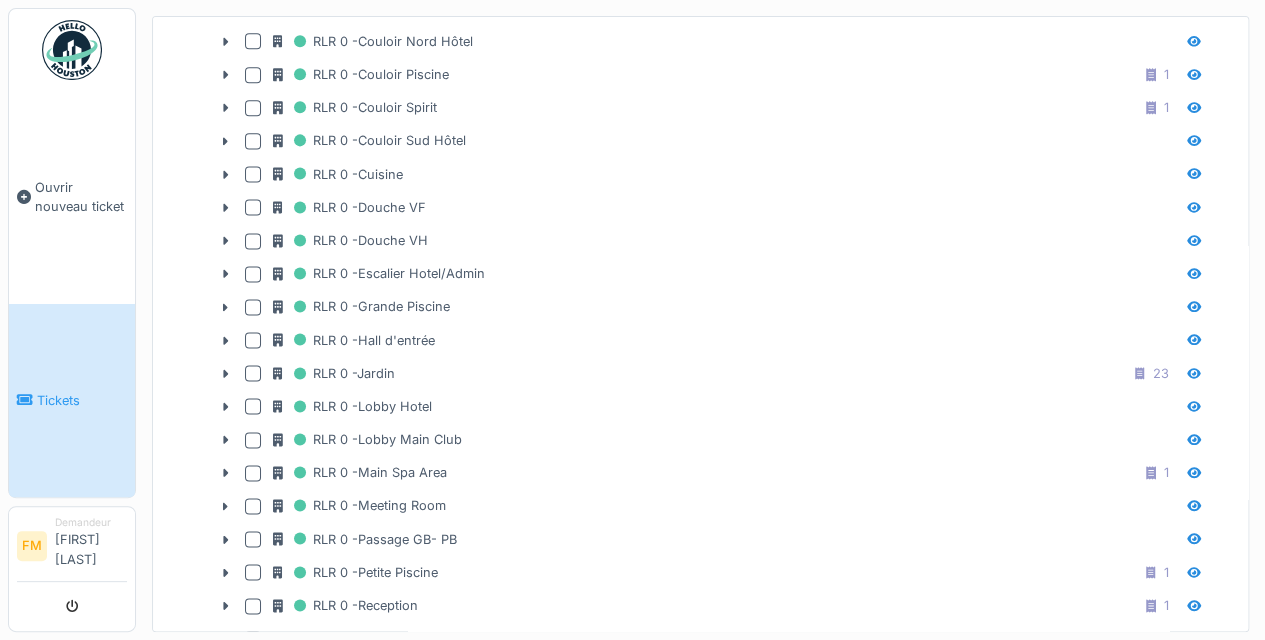 scroll, scrollTop: 1312, scrollLeft: 0, axis: vertical 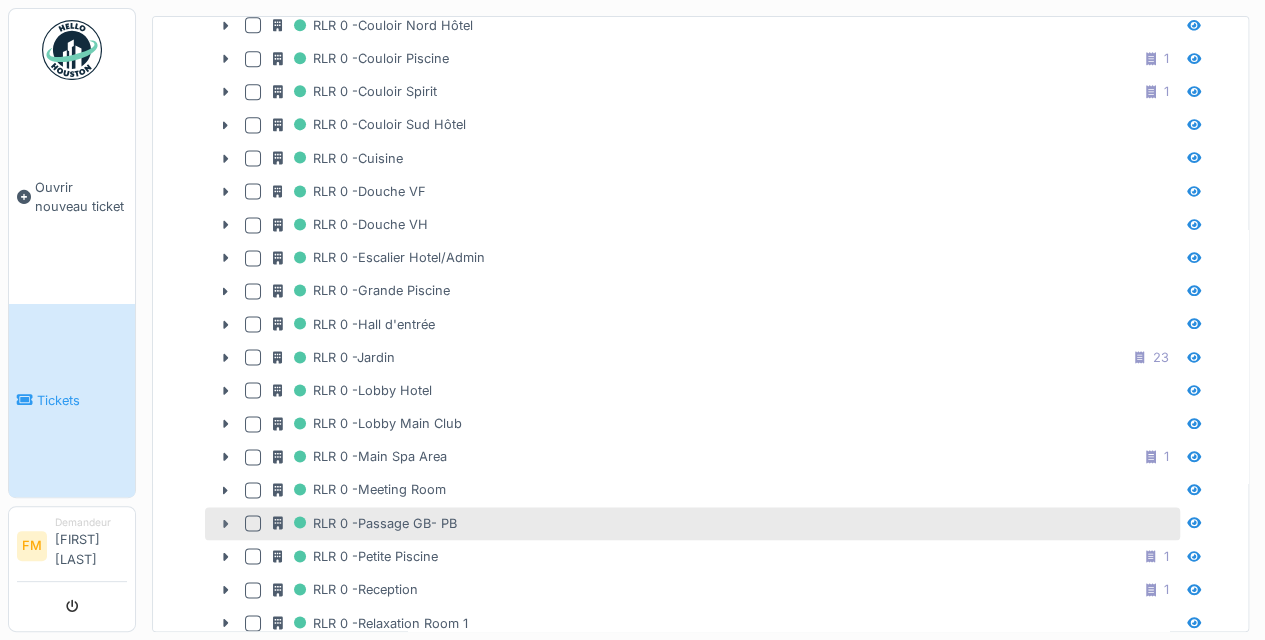 click 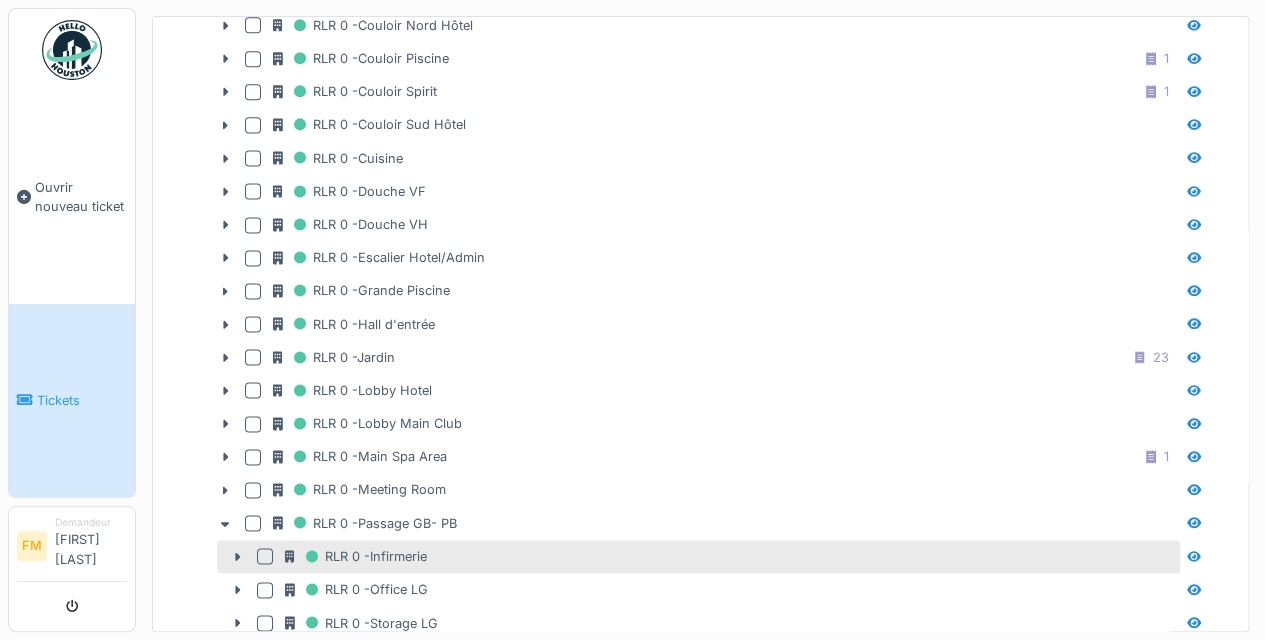 click at bounding box center (265, 556) 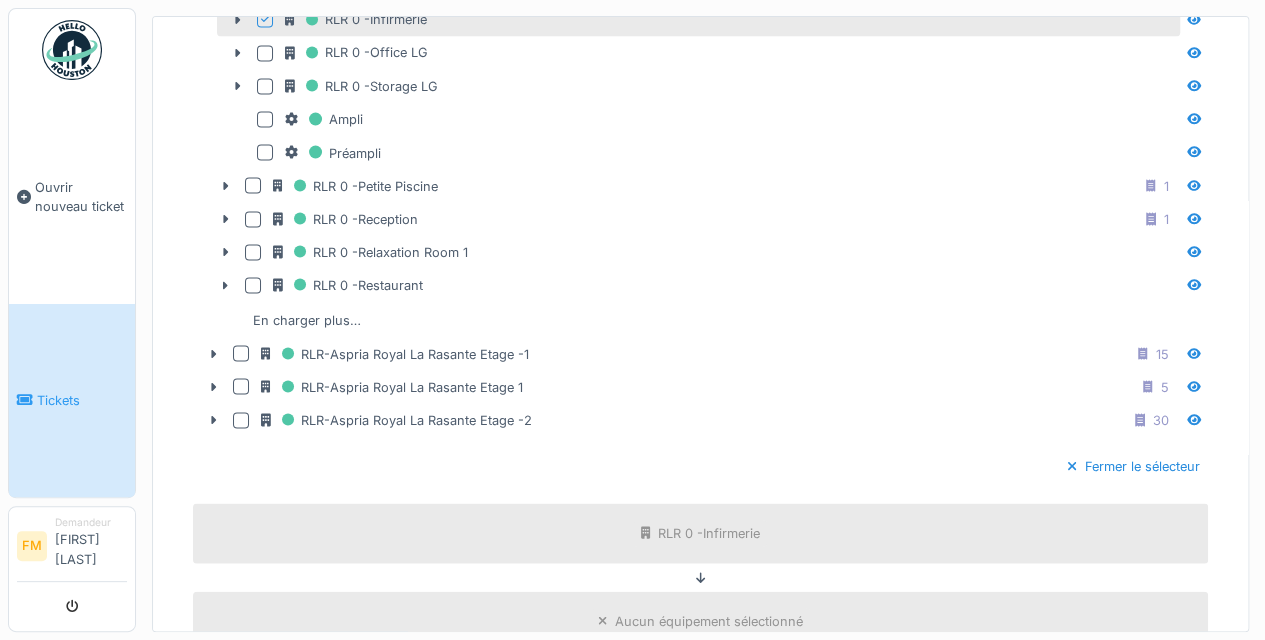 scroll, scrollTop: 2360, scrollLeft: 0, axis: vertical 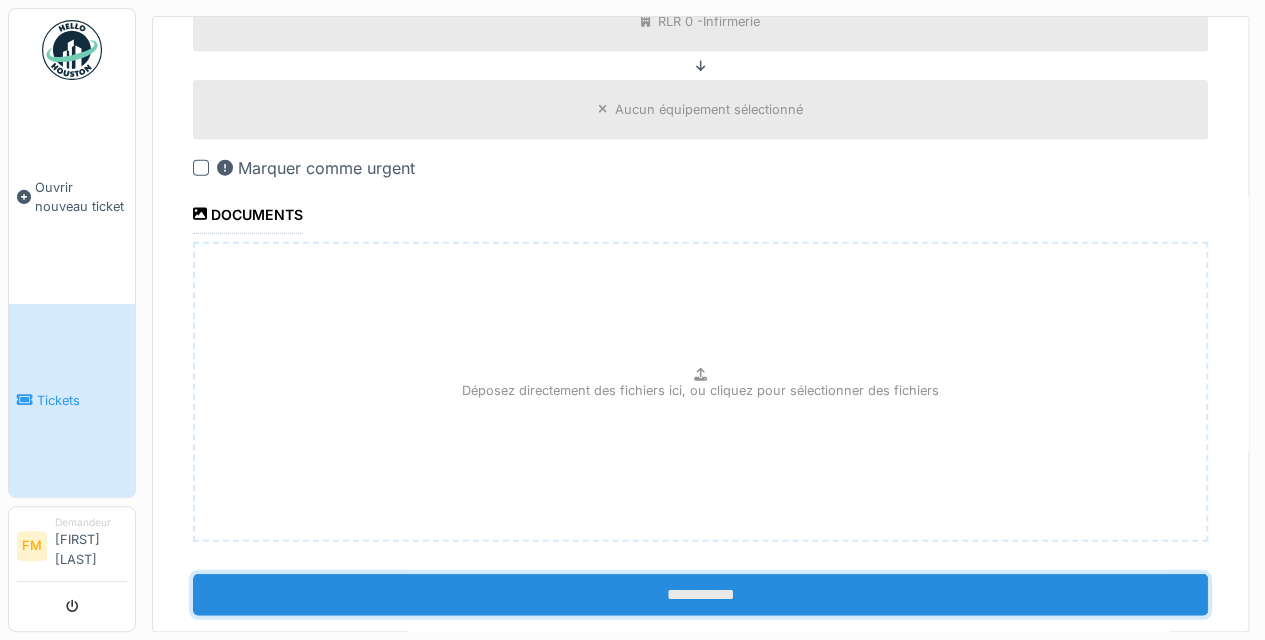 click on "**********" at bounding box center [700, 595] 